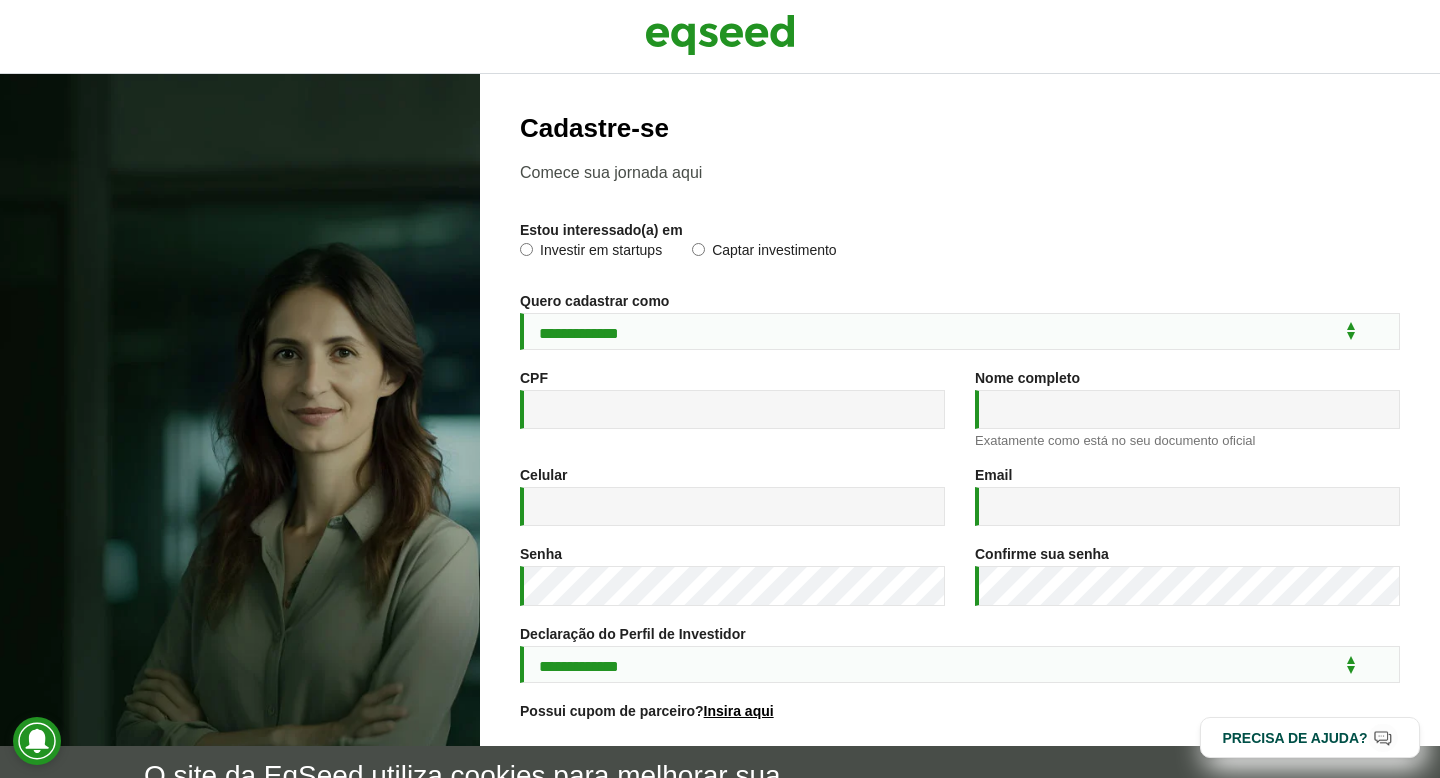 scroll, scrollTop: 0, scrollLeft: 0, axis: both 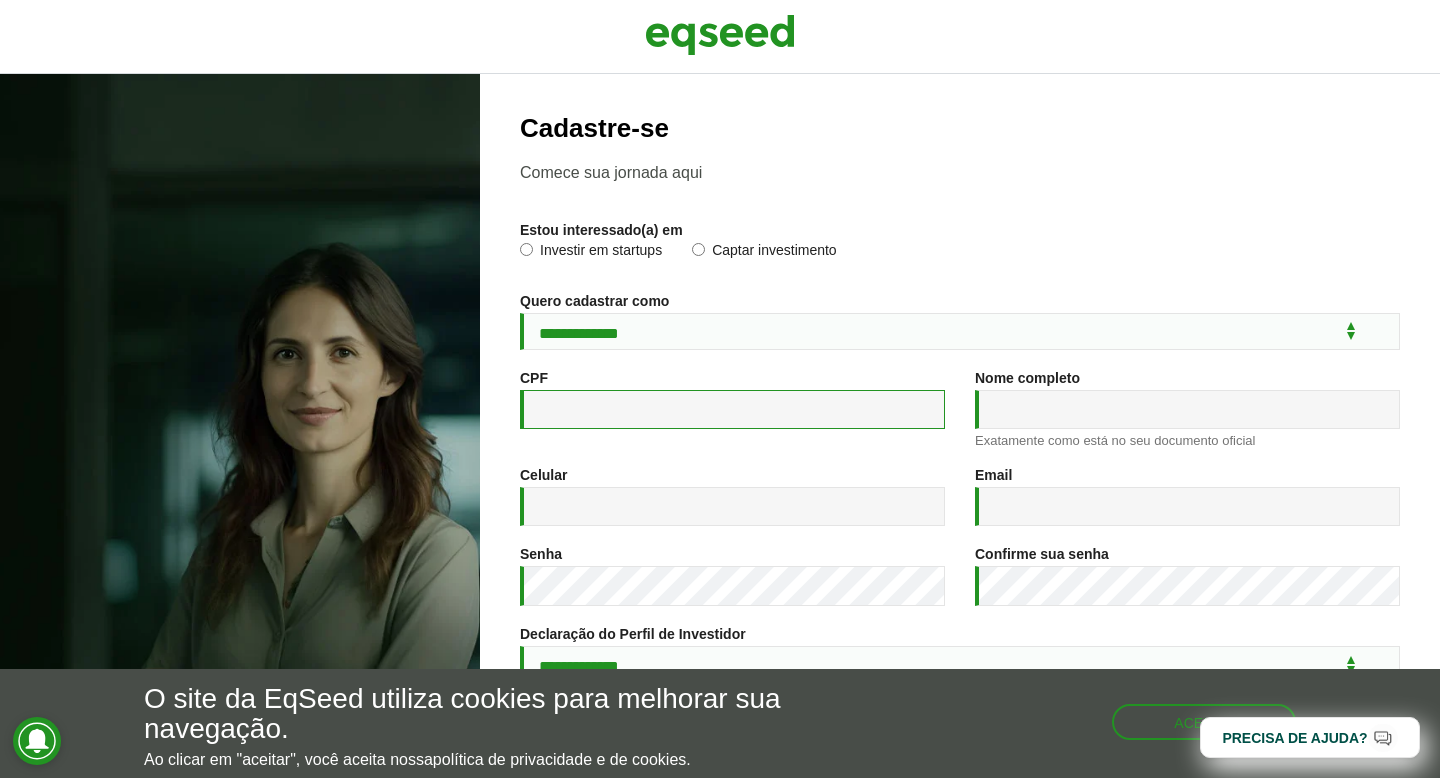click on "CPF  *" at bounding box center (732, 409) 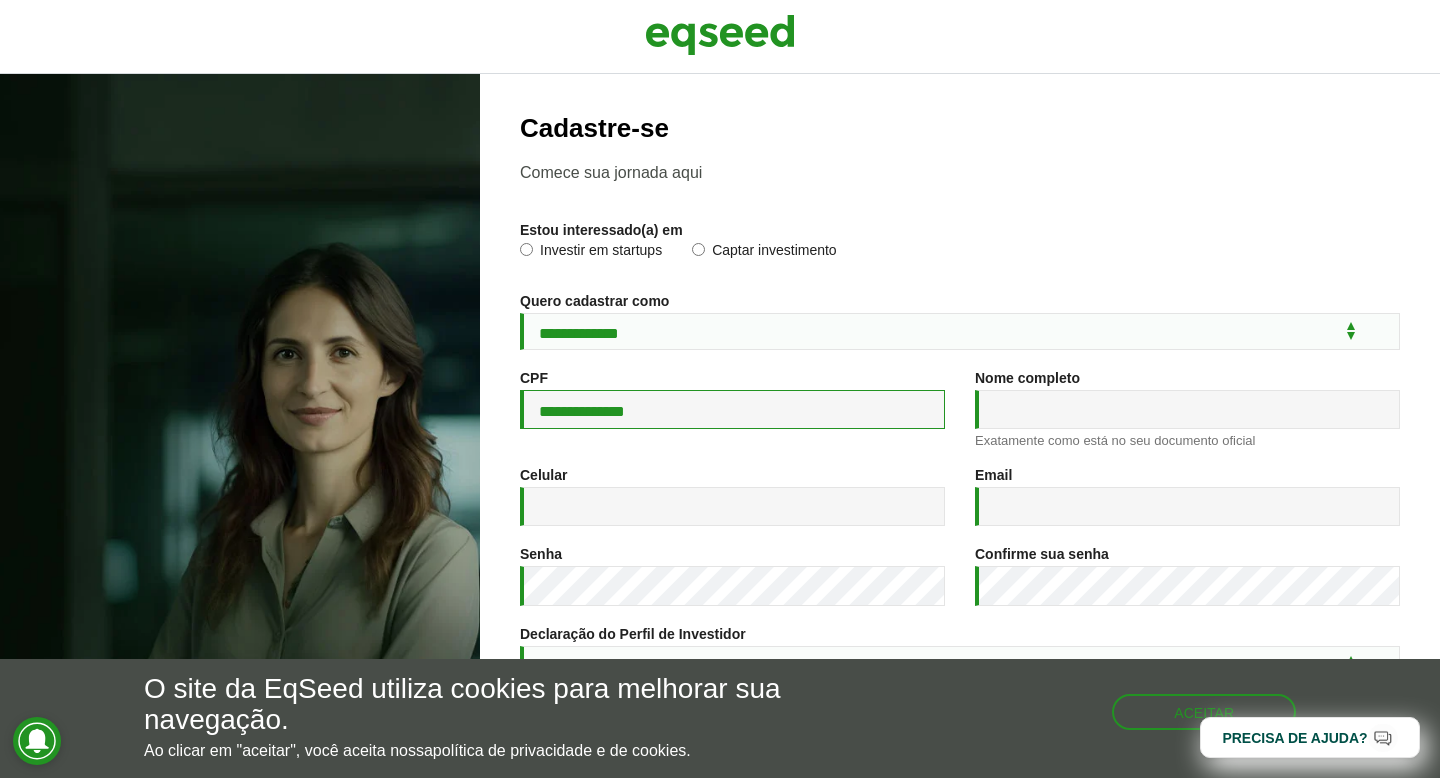 type on "**********" 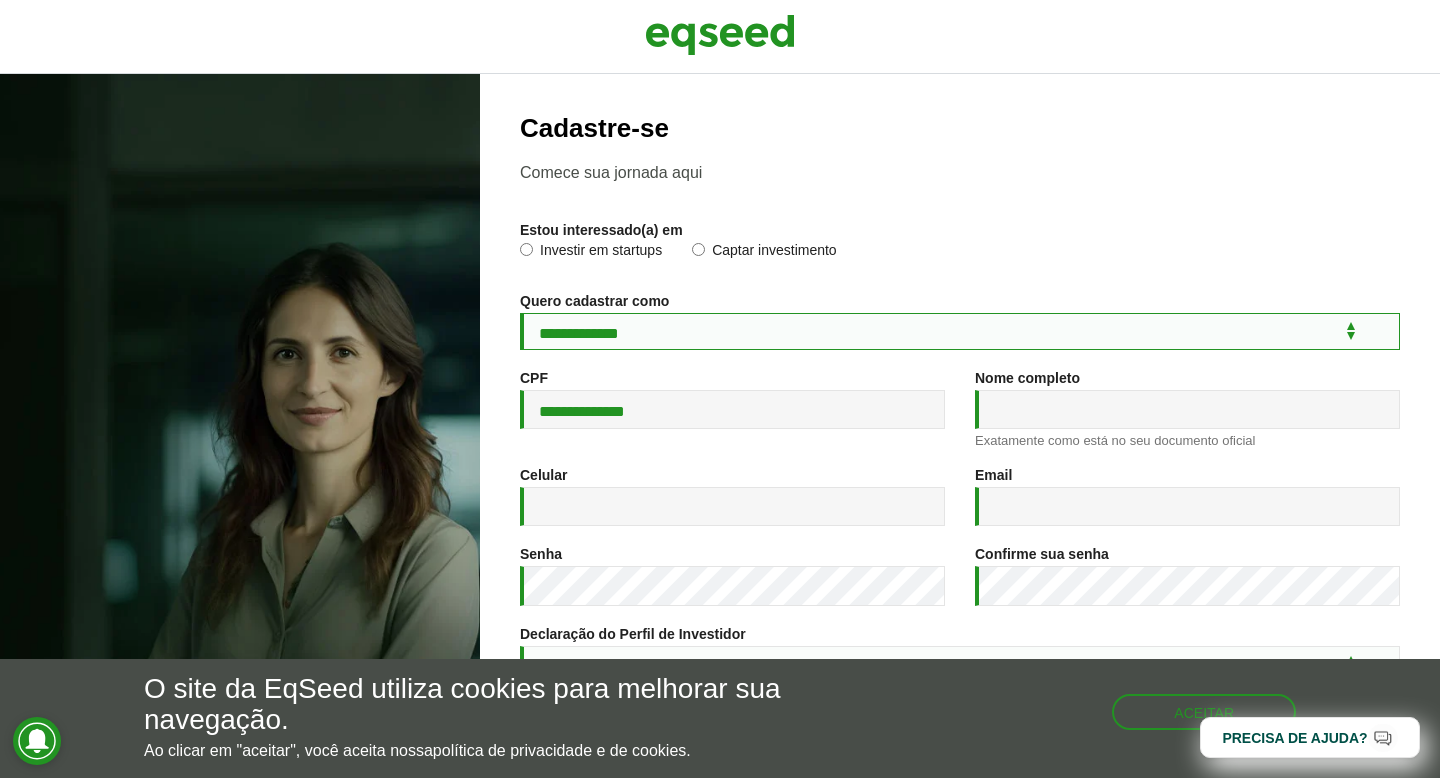 click on "**********" at bounding box center (960, 331) 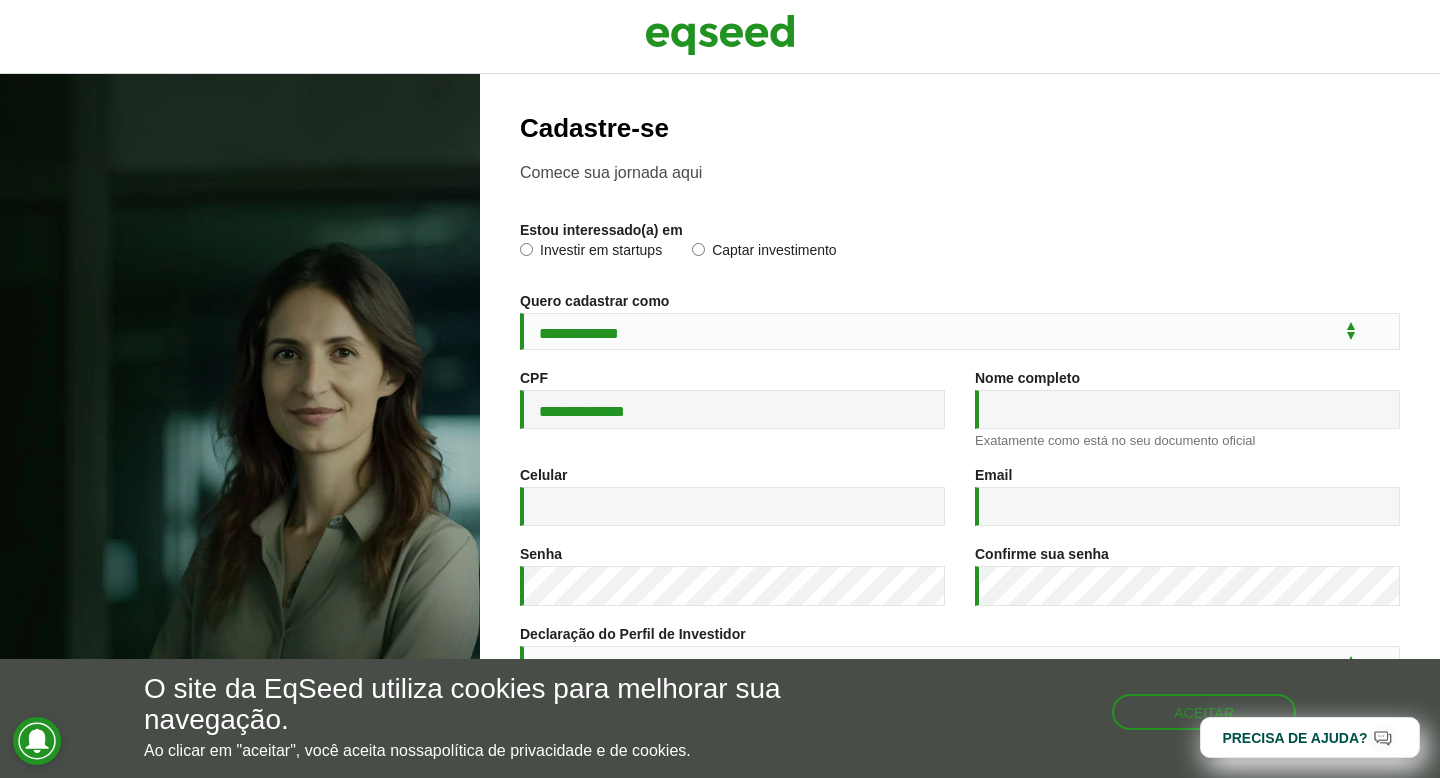 click on "Investir em startups" at bounding box center [591, 253] 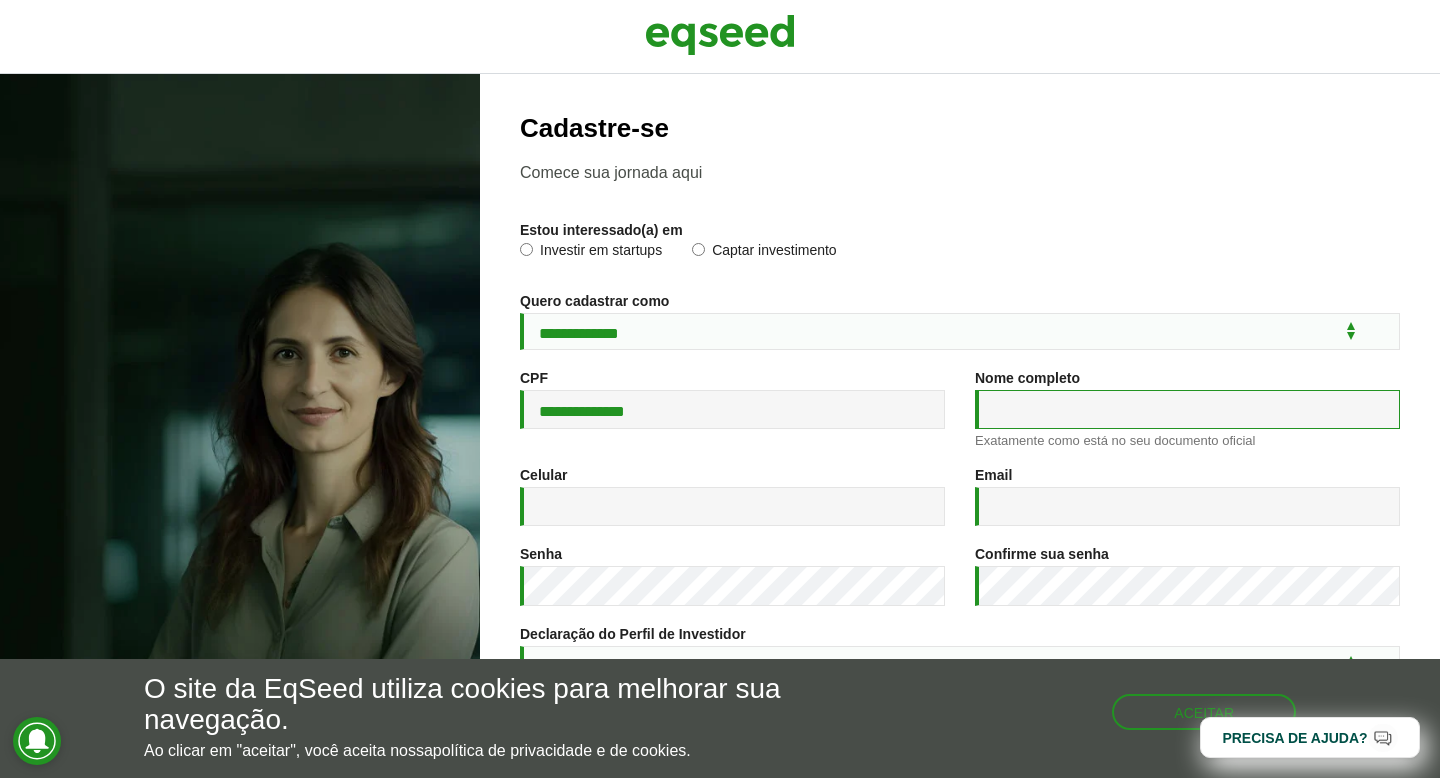 click on "Nome completo  *" at bounding box center [1187, 409] 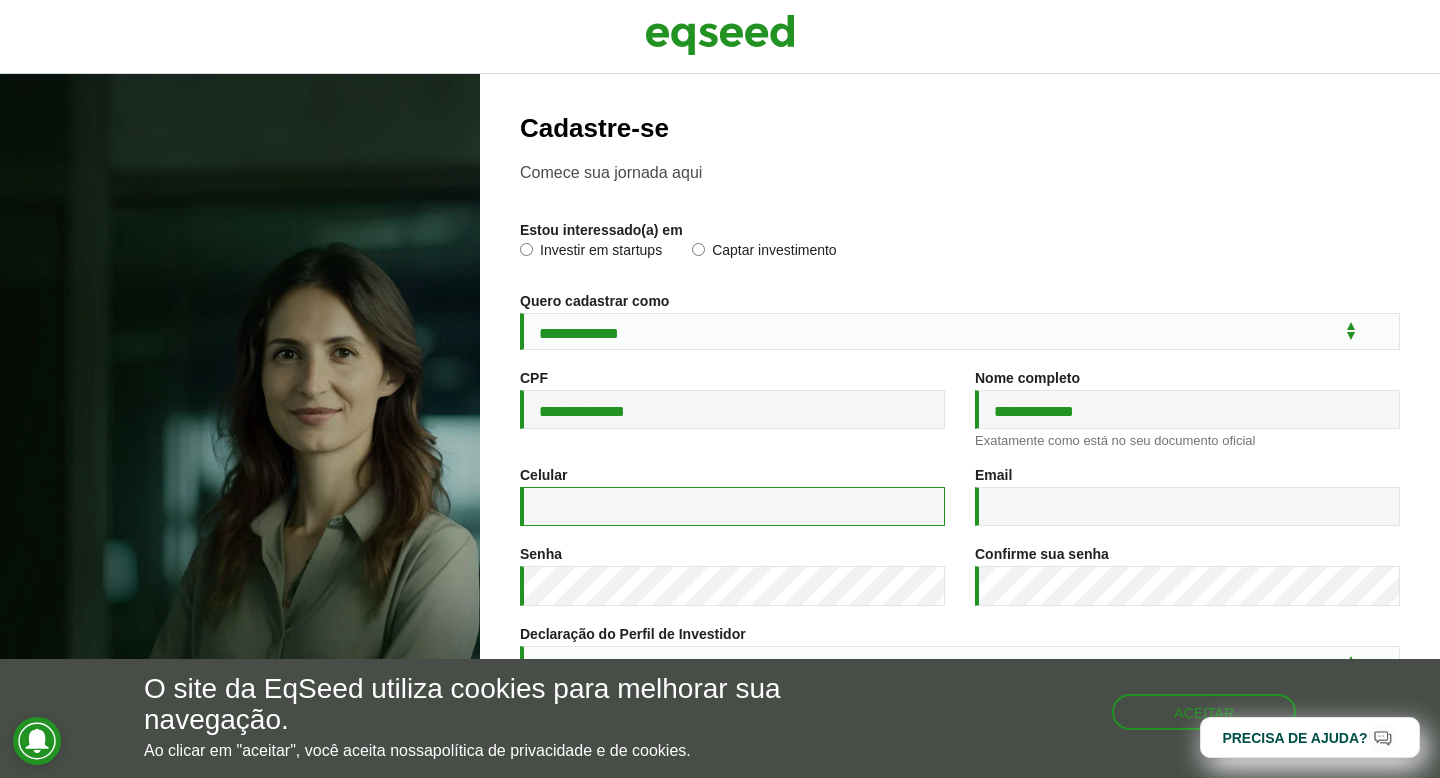 type on "**********" 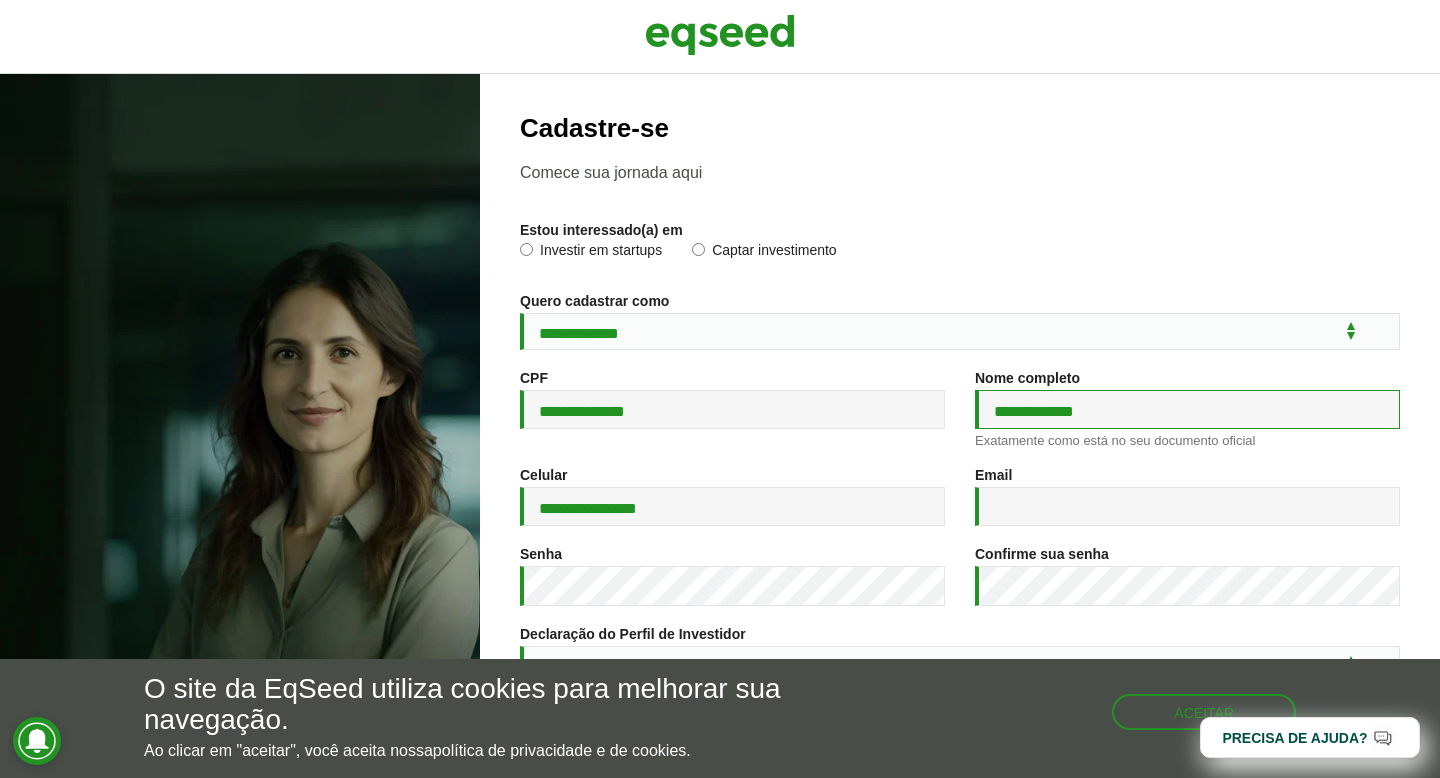 click on "**********" at bounding box center (1187, 409) 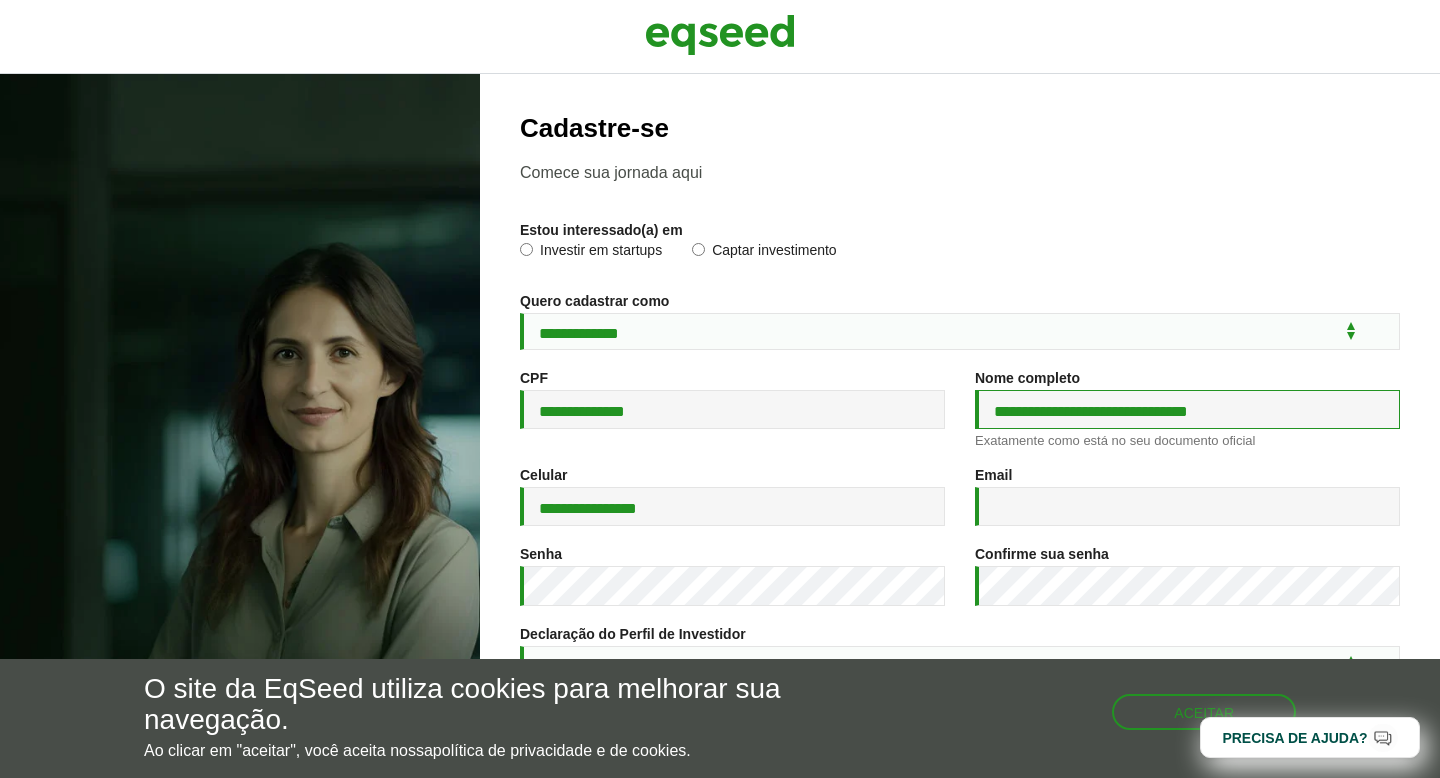 type on "**********" 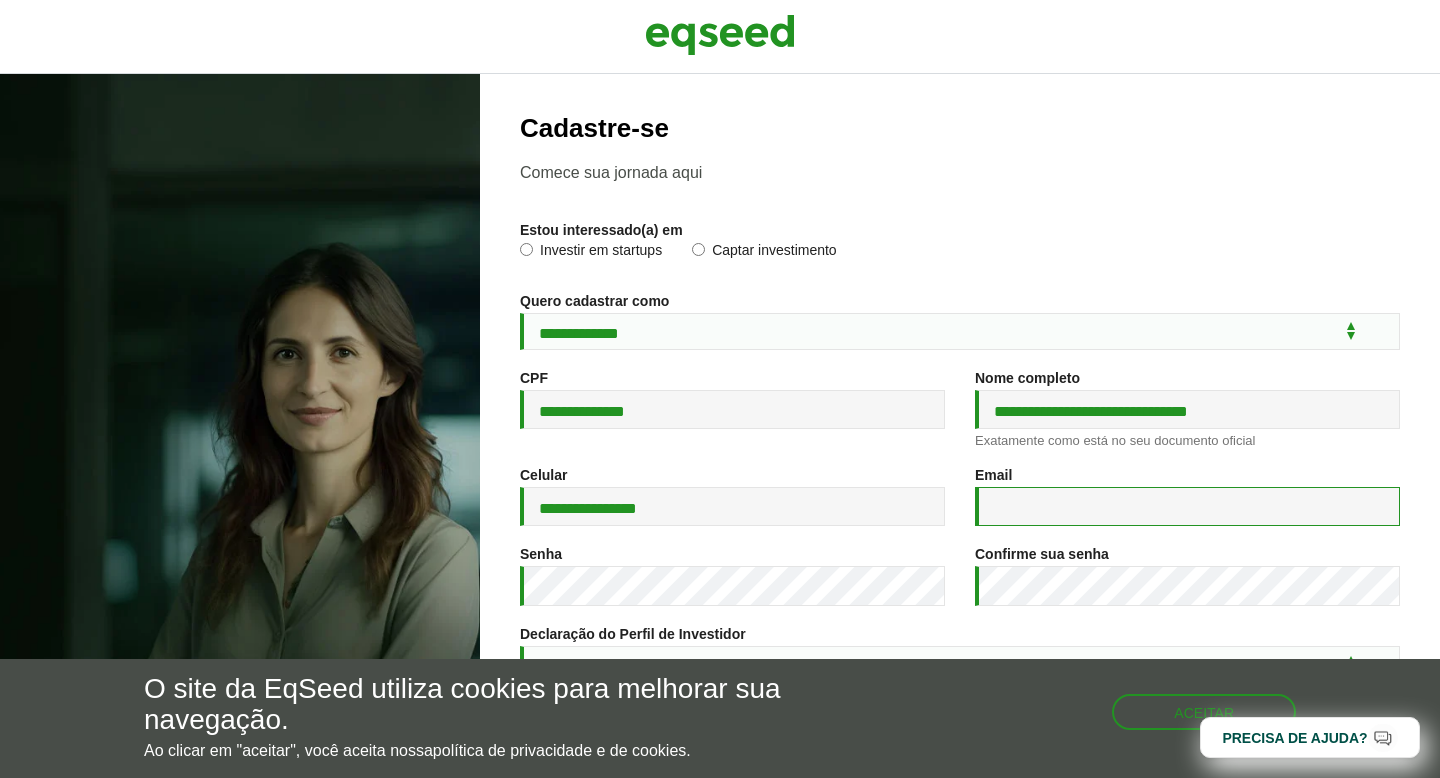 click on "Email  *" at bounding box center [1187, 506] 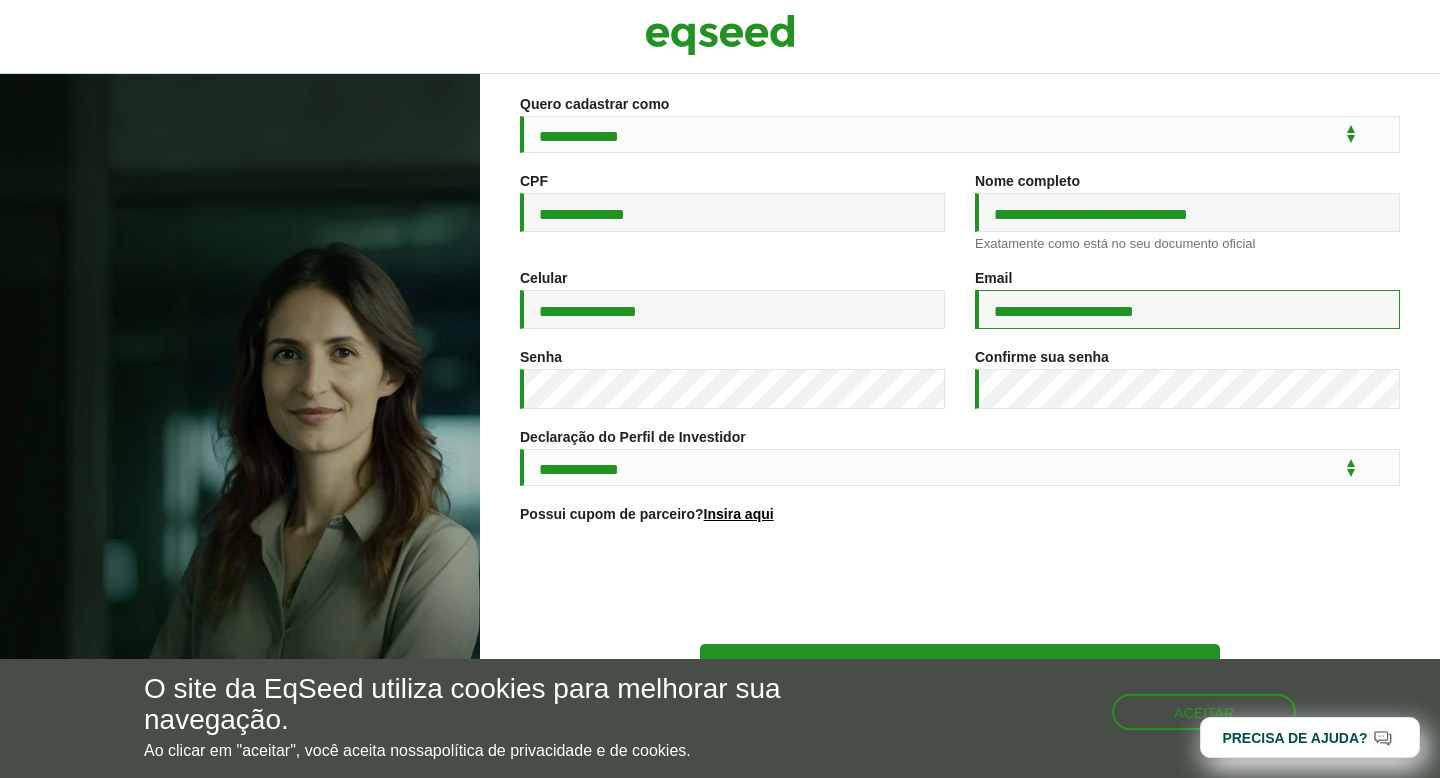 scroll, scrollTop: 242, scrollLeft: 0, axis: vertical 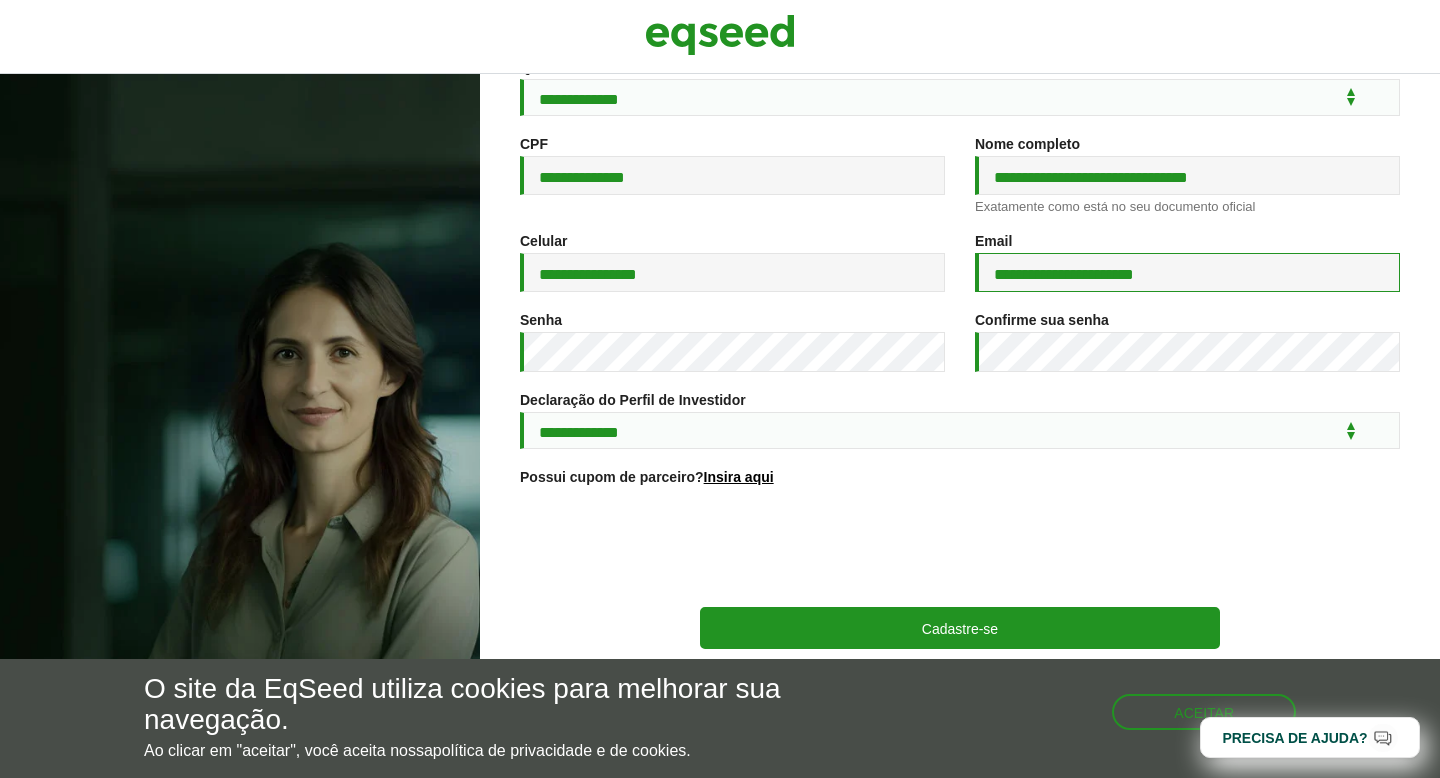 type on "**********" 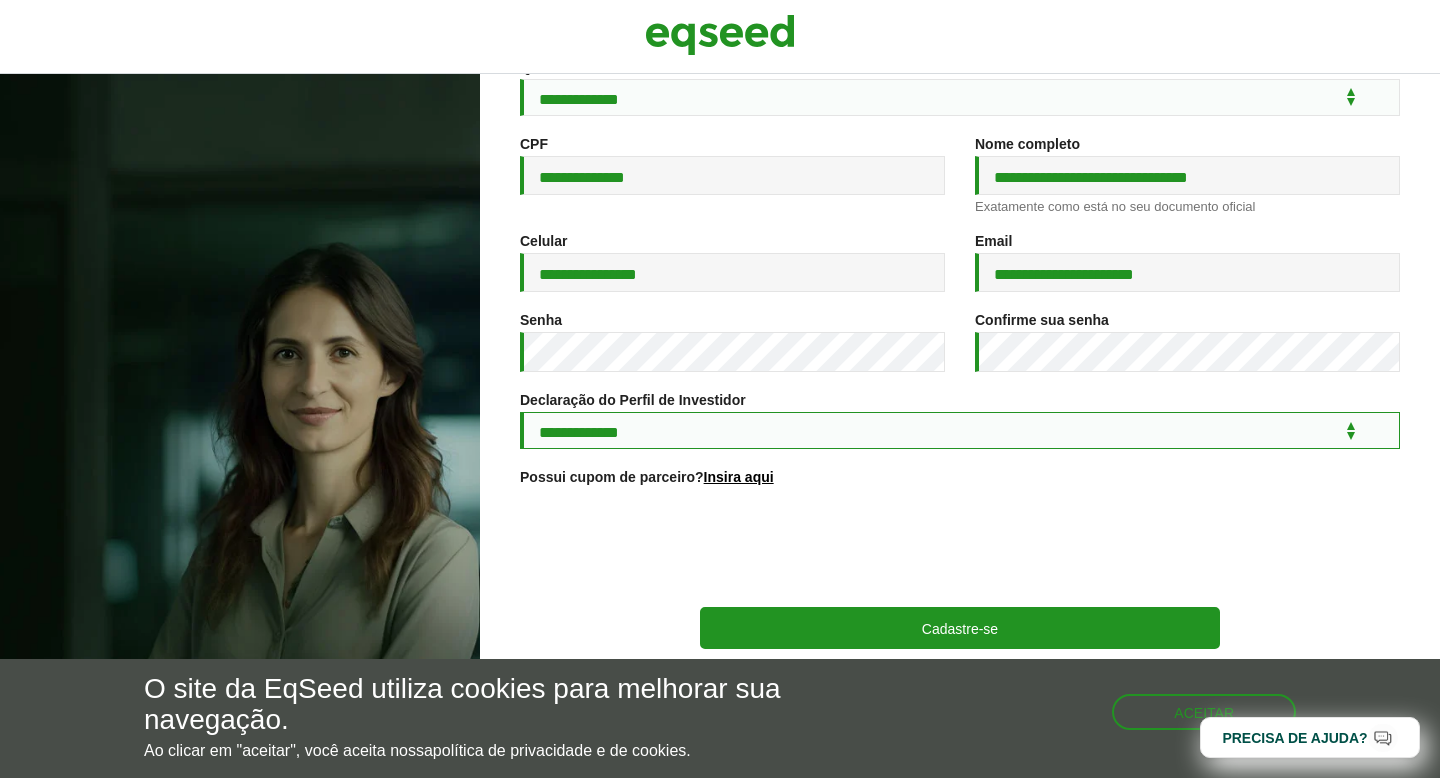 click on "**********" at bounding box center [960, 430] 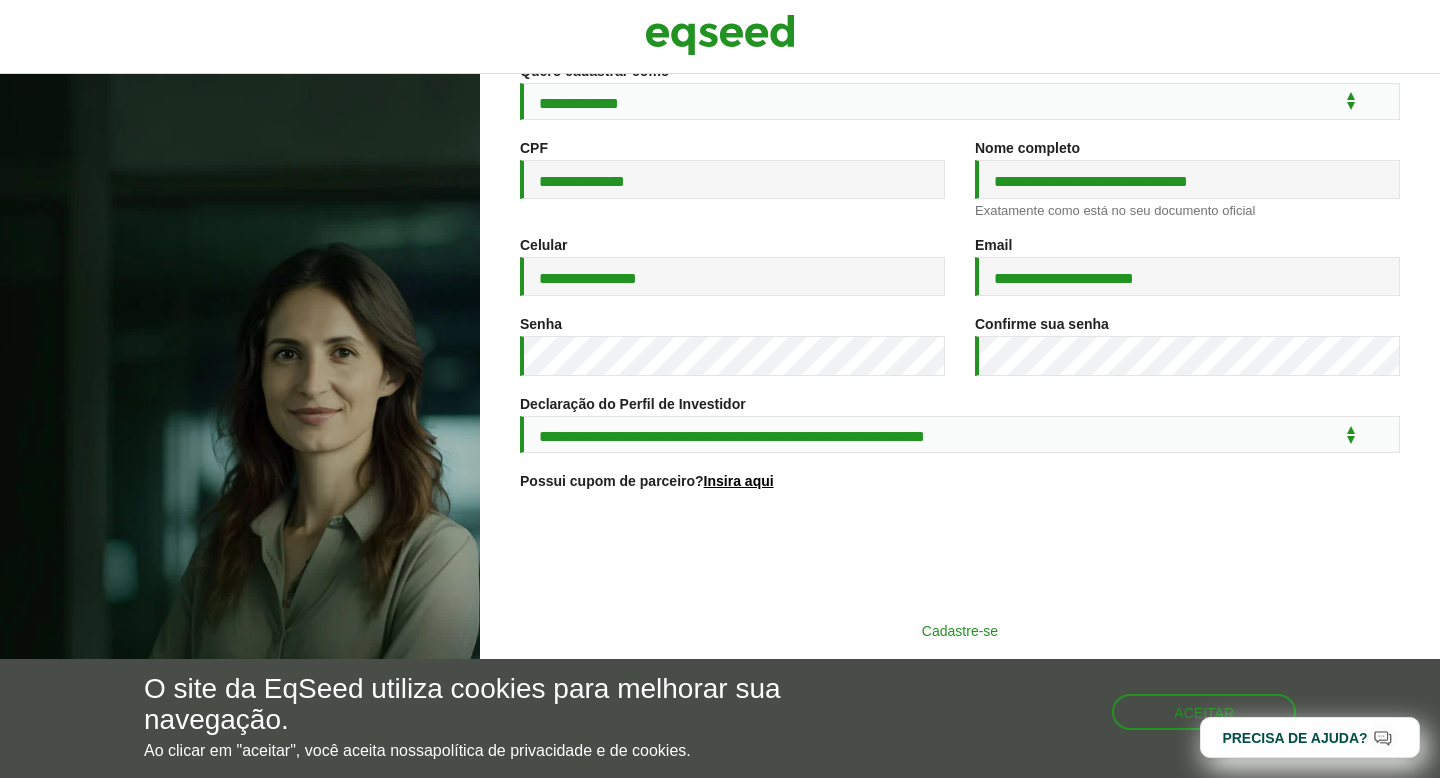 click on "Cadastre-se" at bounding box center [960, 630] 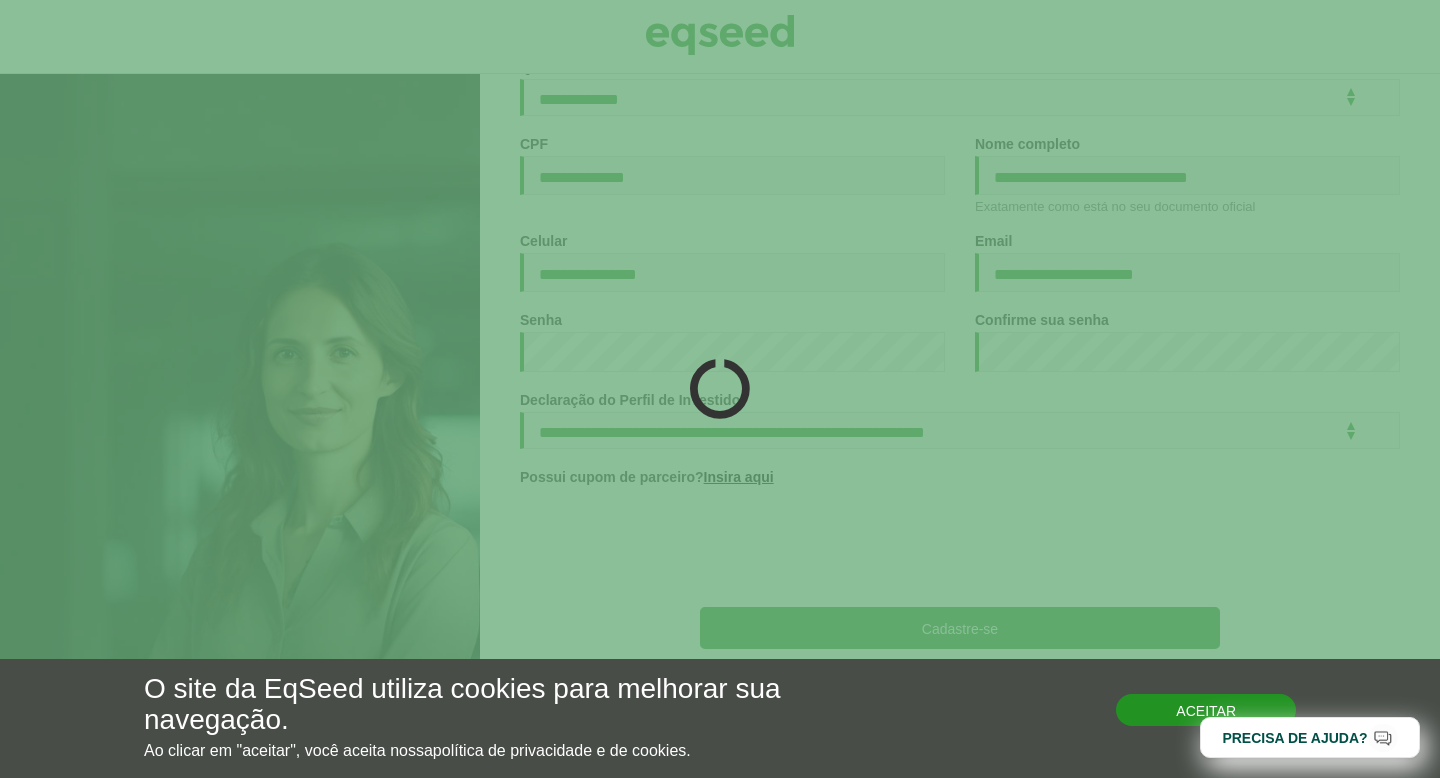 click on "Aceitar" at bounding box center [1206, 710] 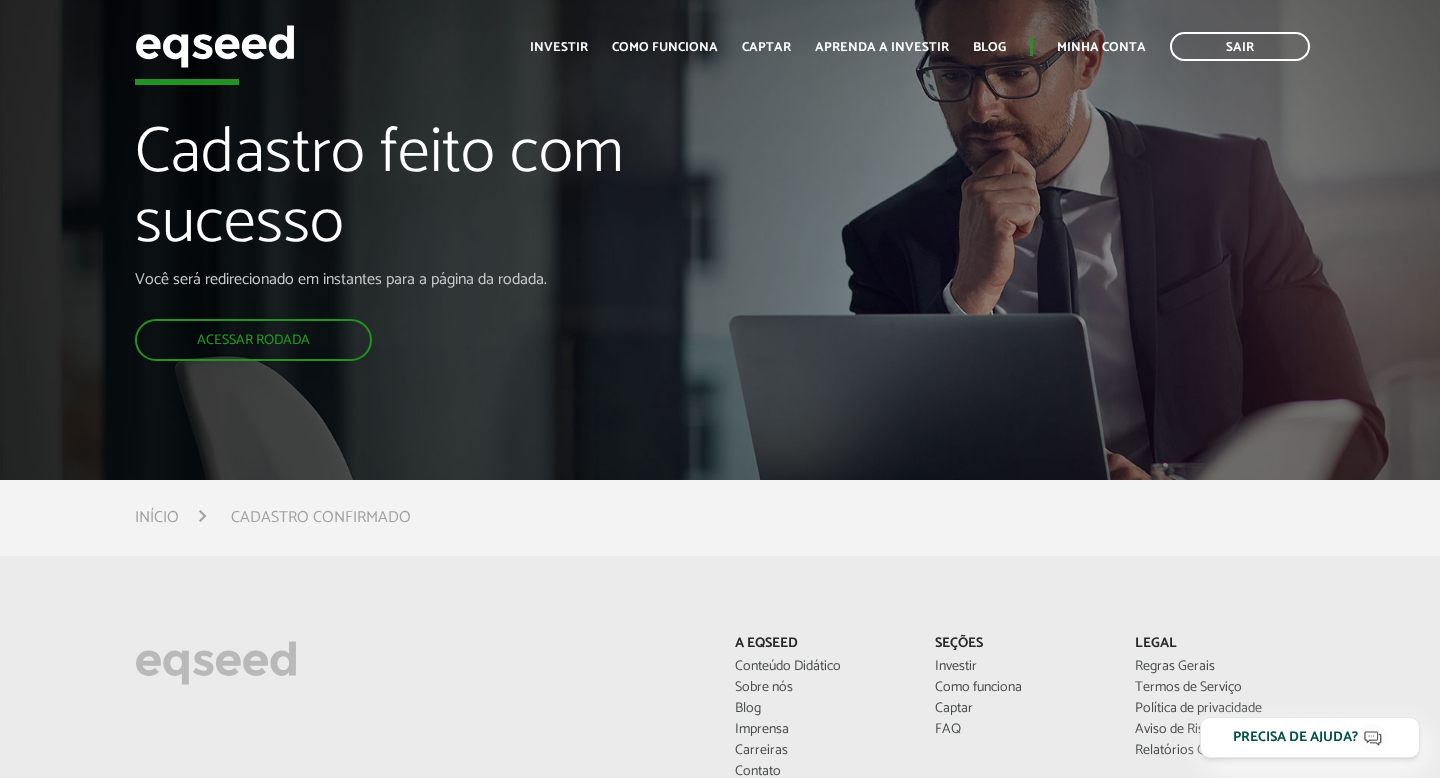 scroll, scrollTop: 0, scrollLeft: 0, axis: both 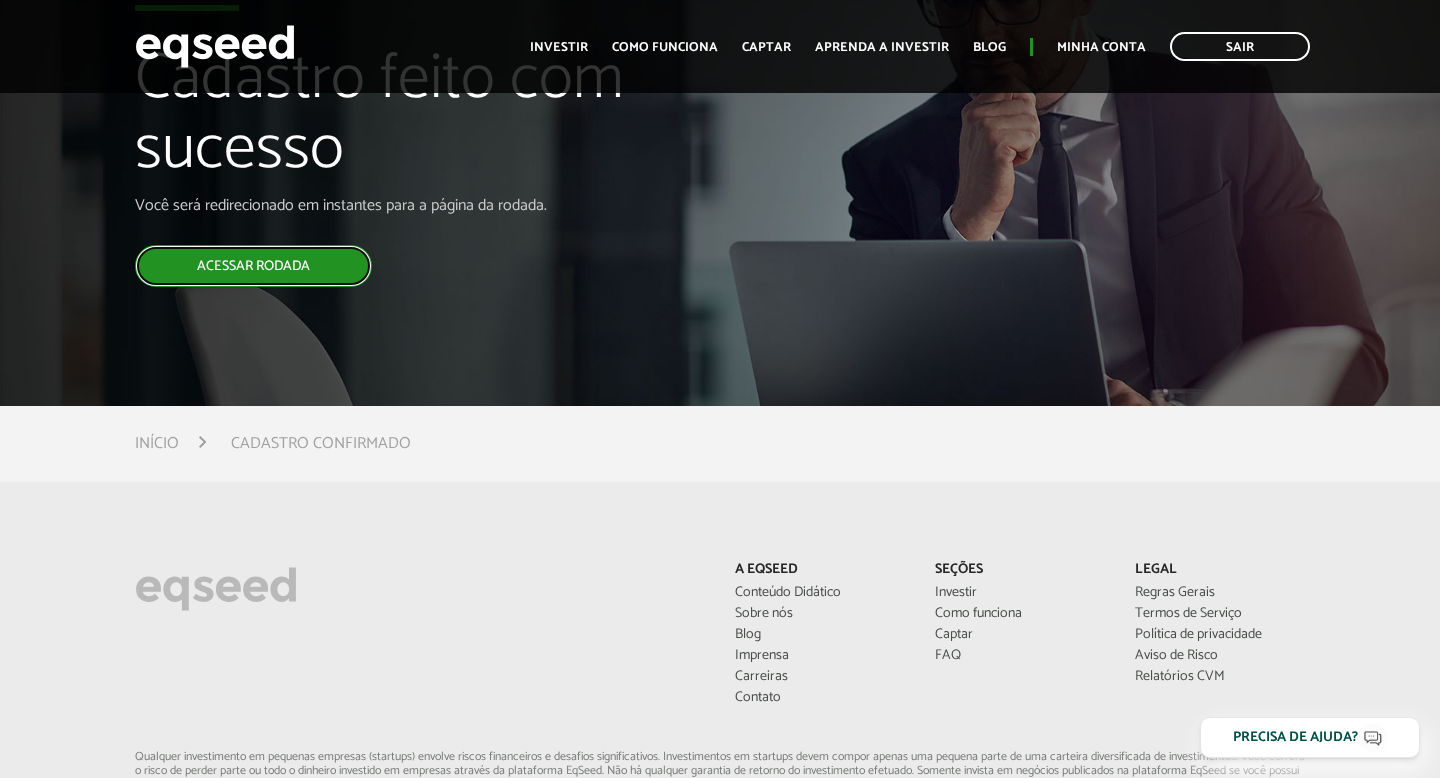 click on "Acessar rodada" at bounding box center [253, 266] 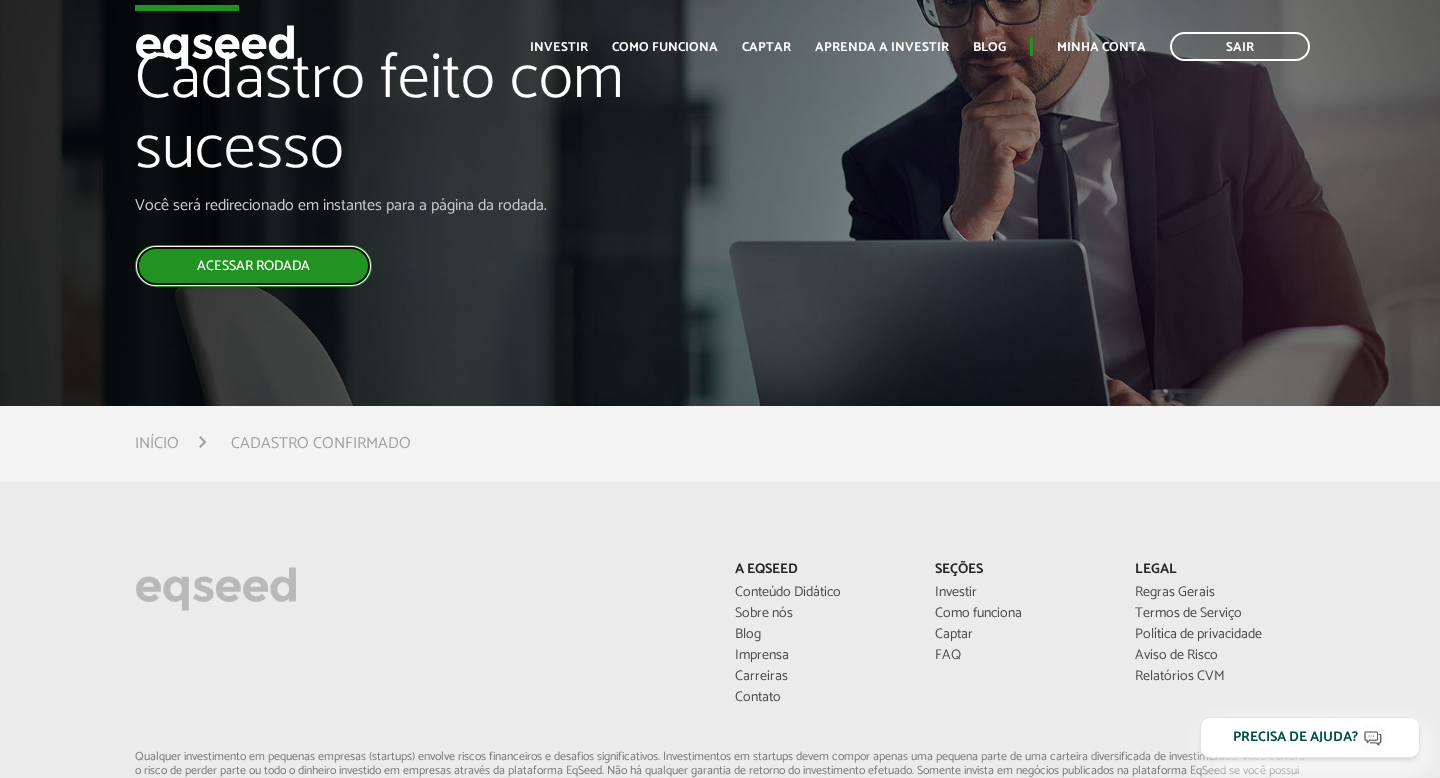scroll, scrollTop: 0, scrollLeft: 0, axis: both 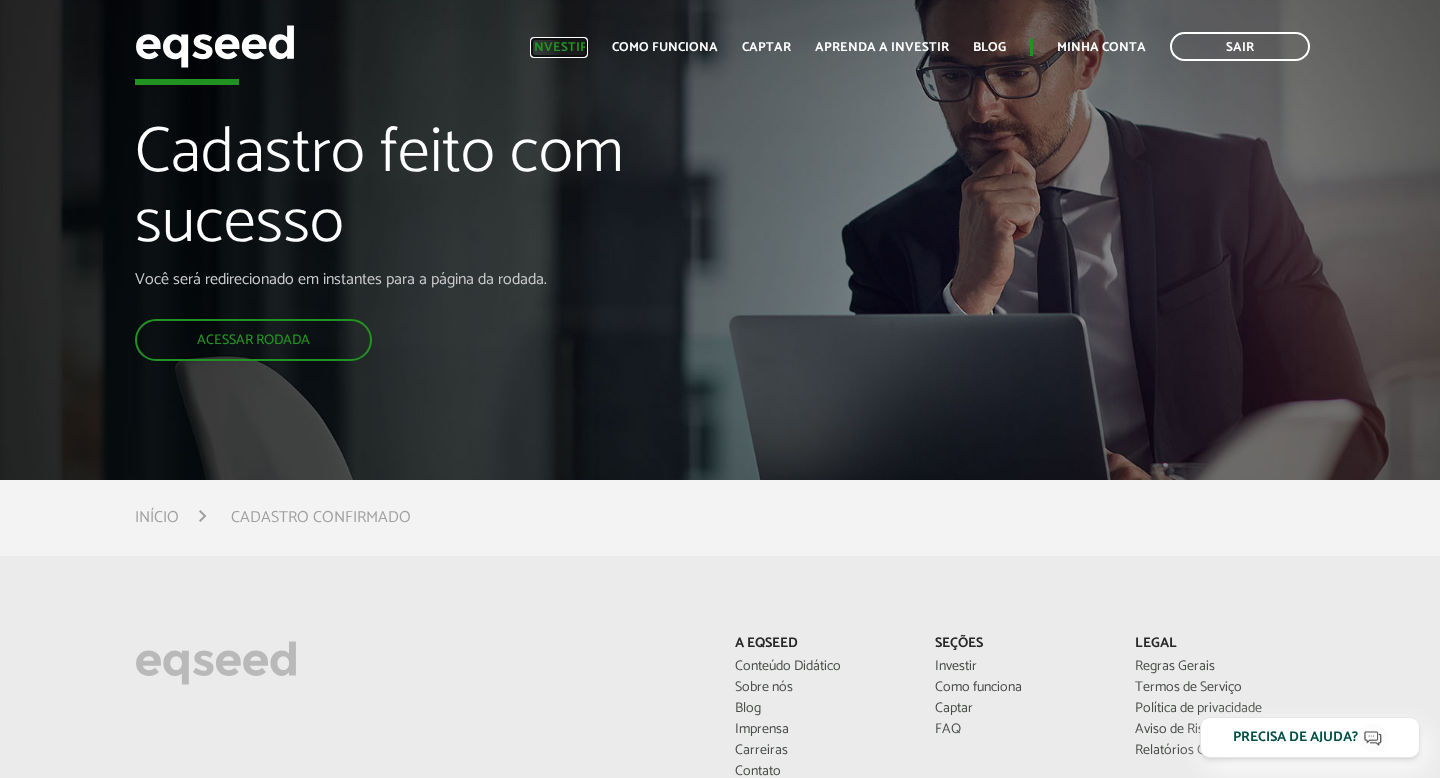 click on "Investir" at bounding box center (559, 47) 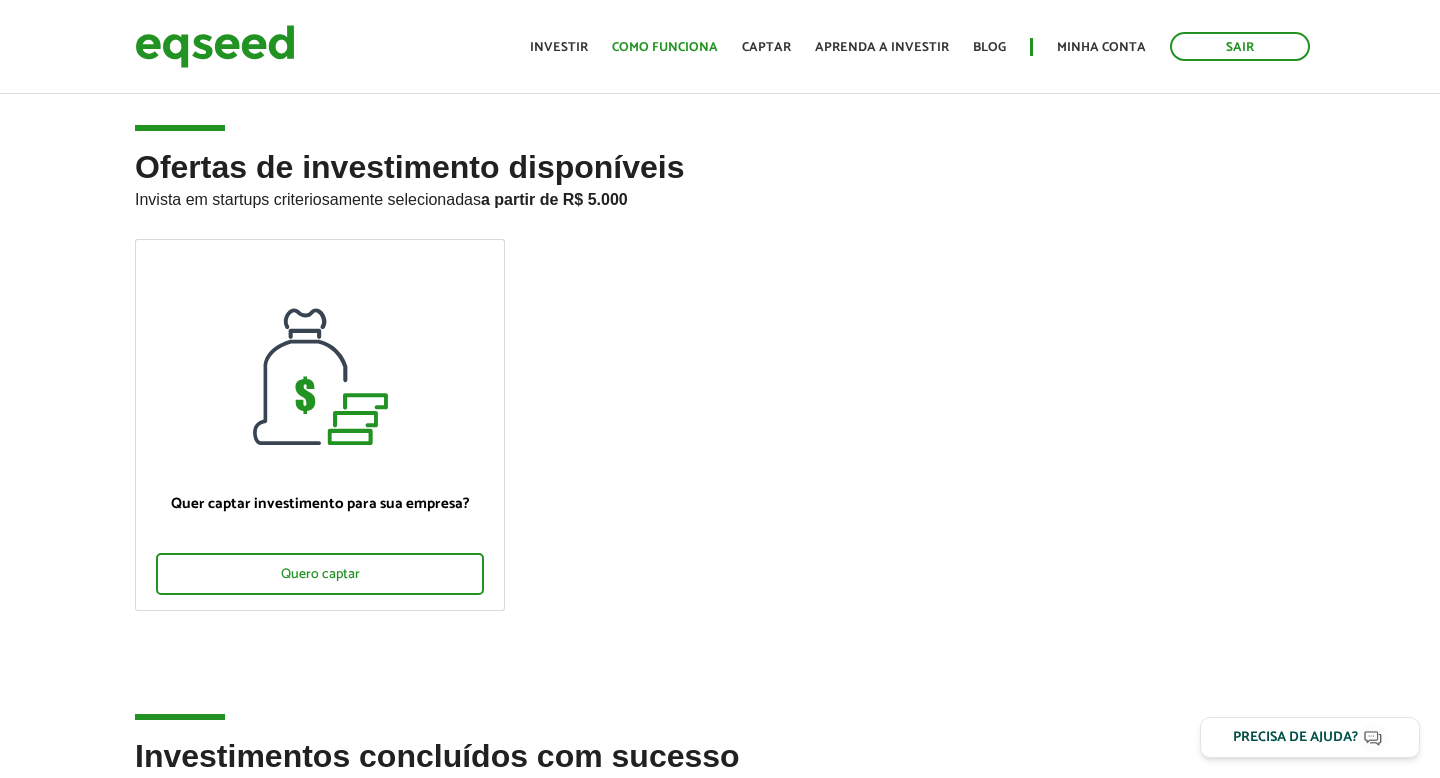 scroll, scrollTop: 0, scrollLeft: 0, axis: both 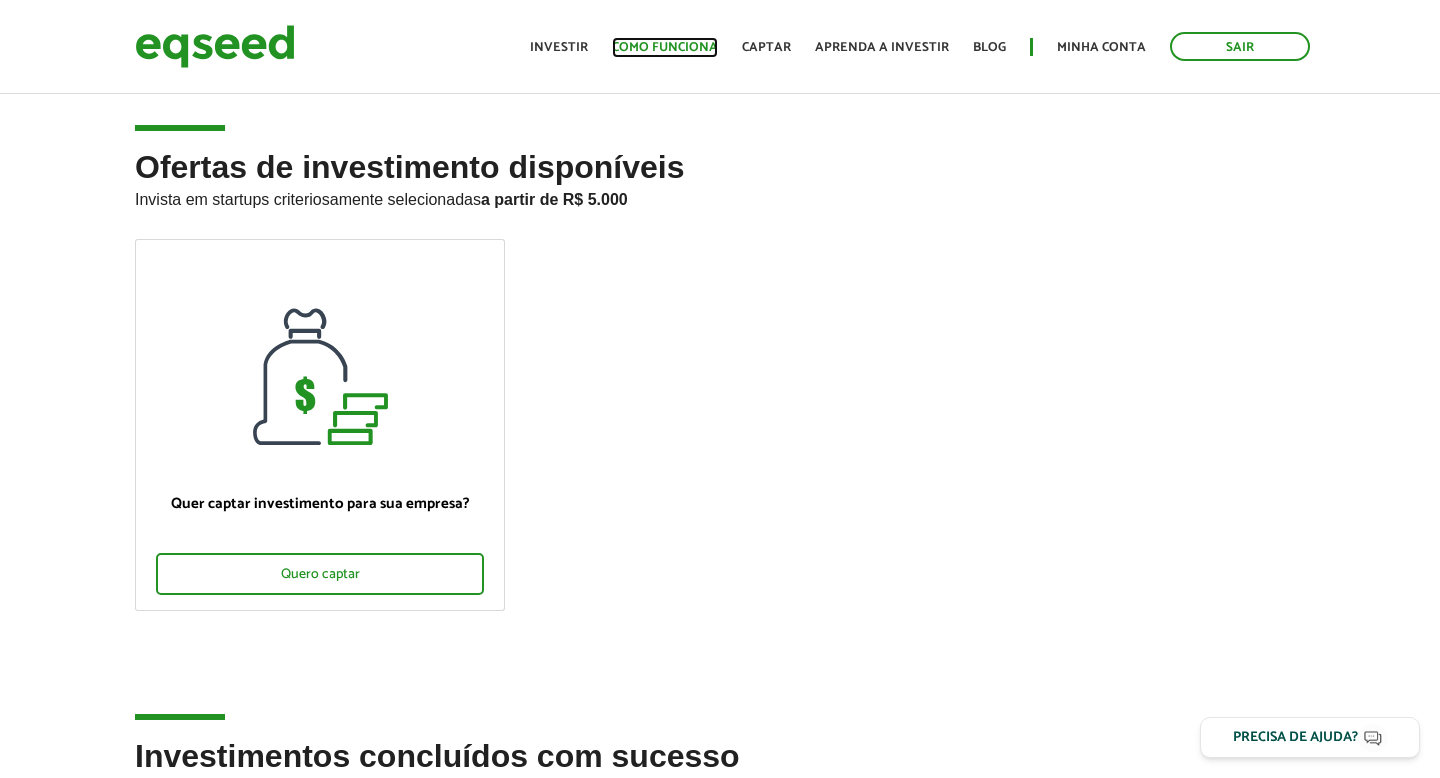 click on "Como funciona" at bounding box center (665, 47) 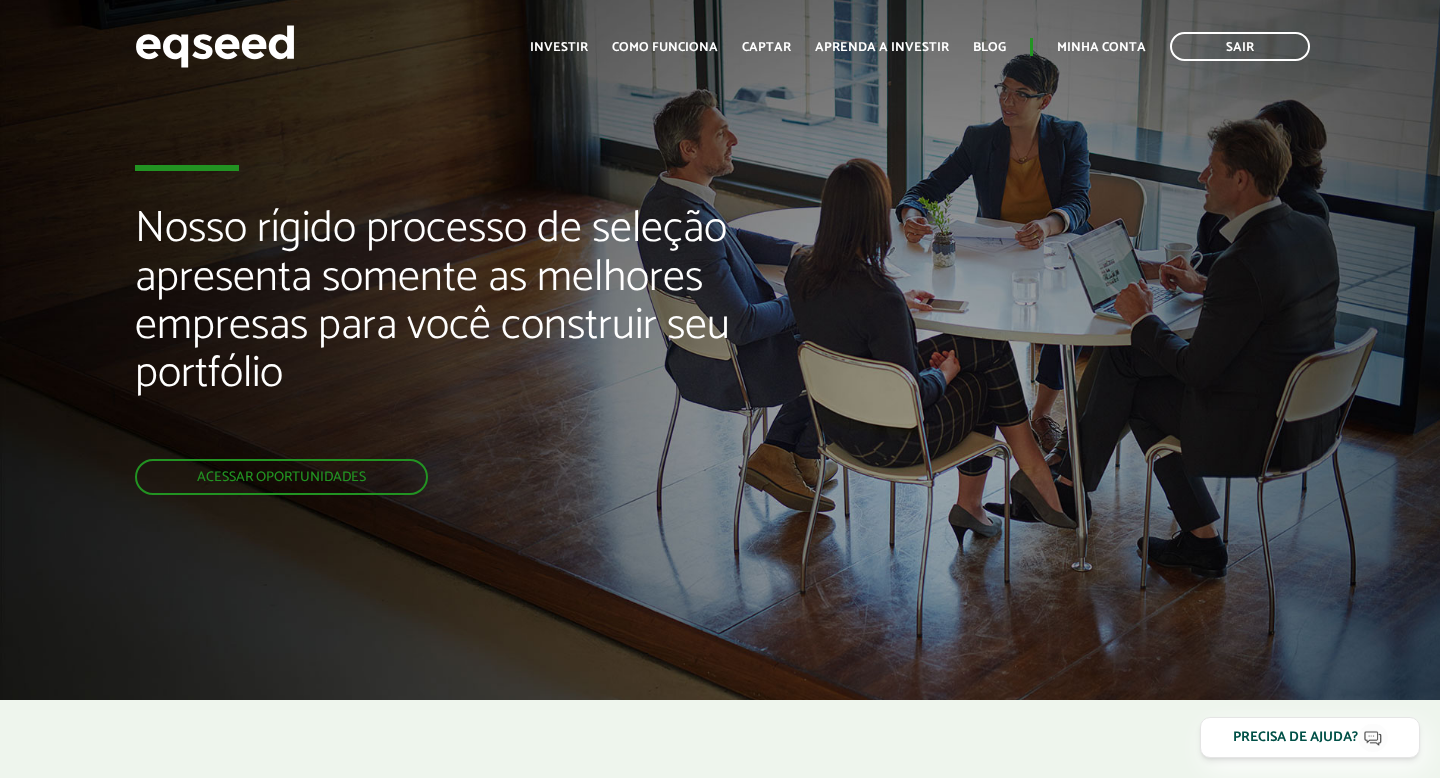 scroll, scrollTop: 0, scrollLeft: 0, axis: both 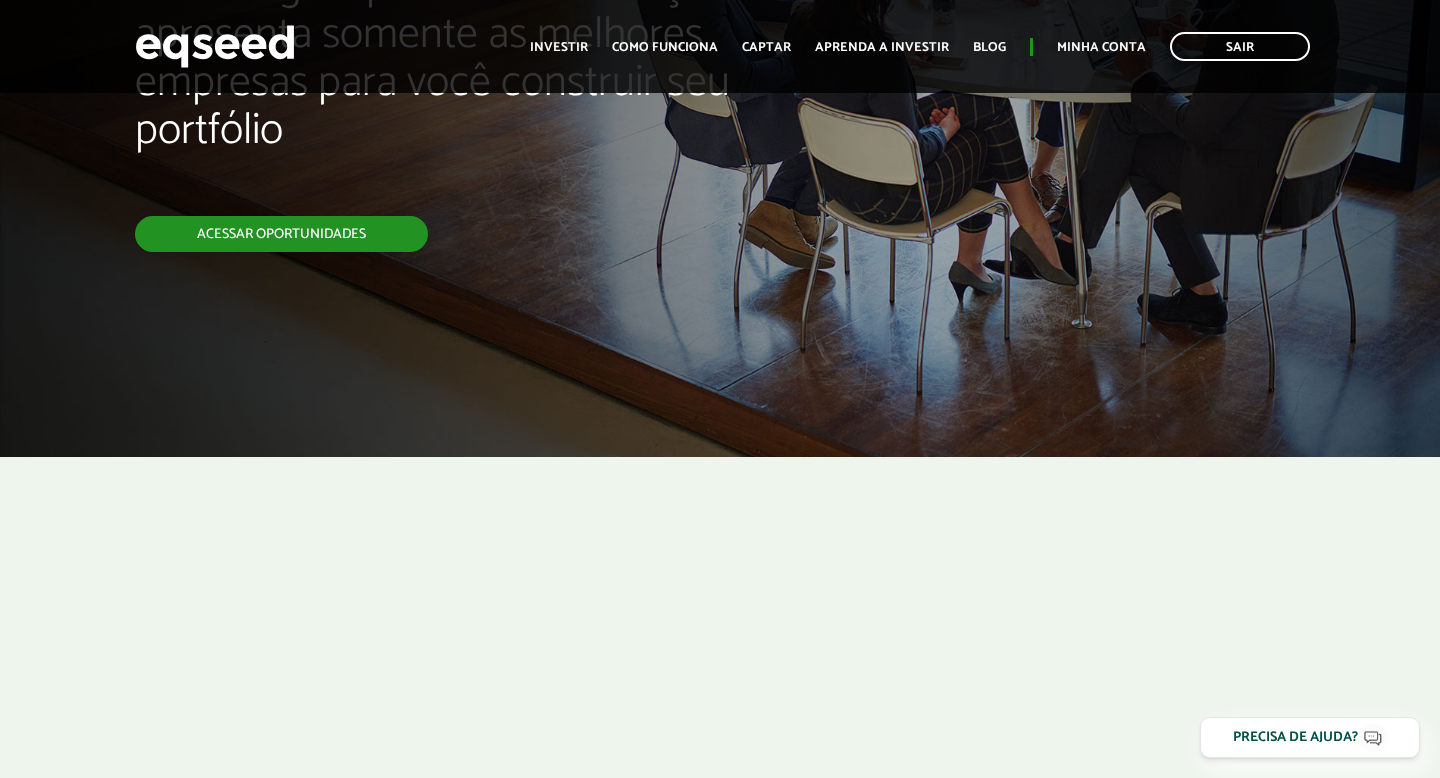 click on "Acessar oportunidades" at bounding box center [281, 234] 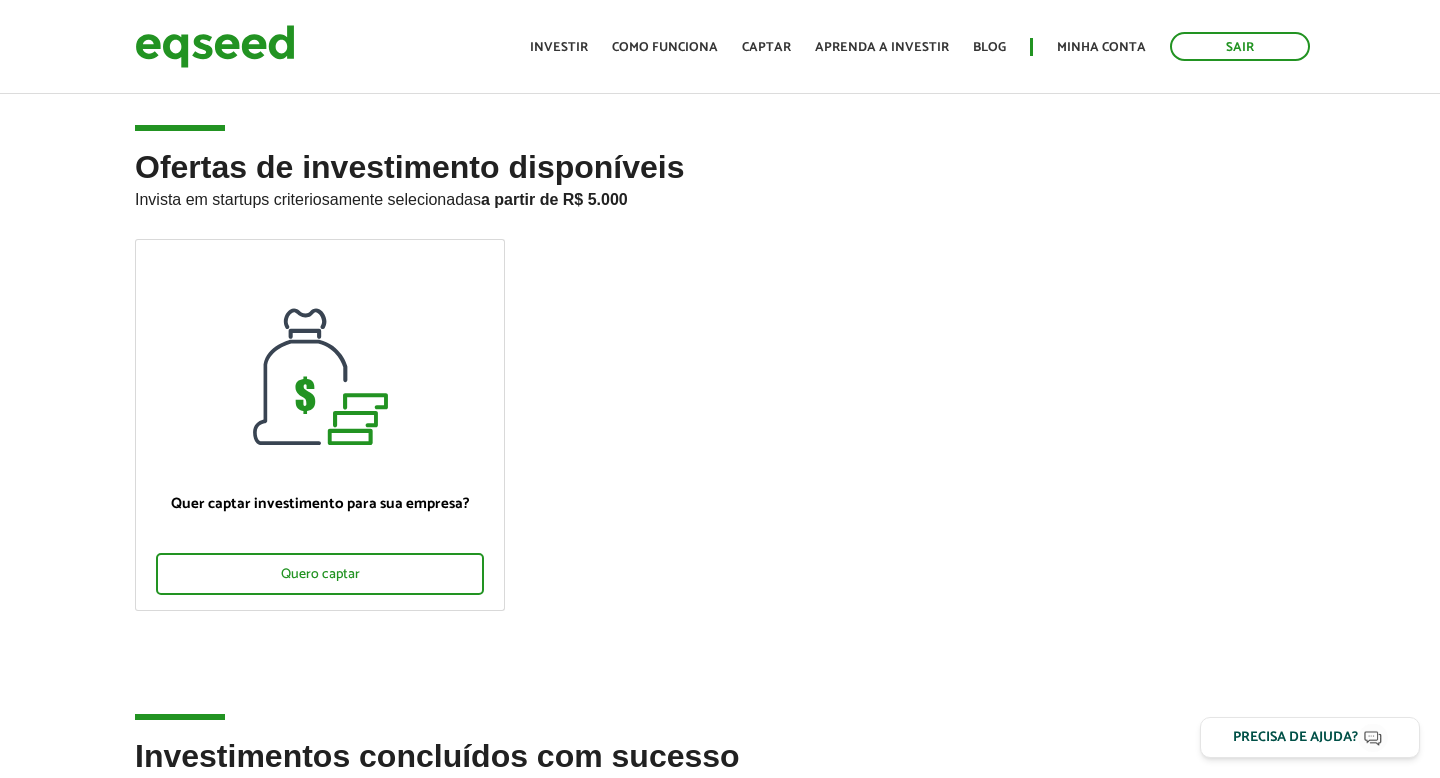 scroll, scrollTop: 0, scrollLeft: 0, axis: both 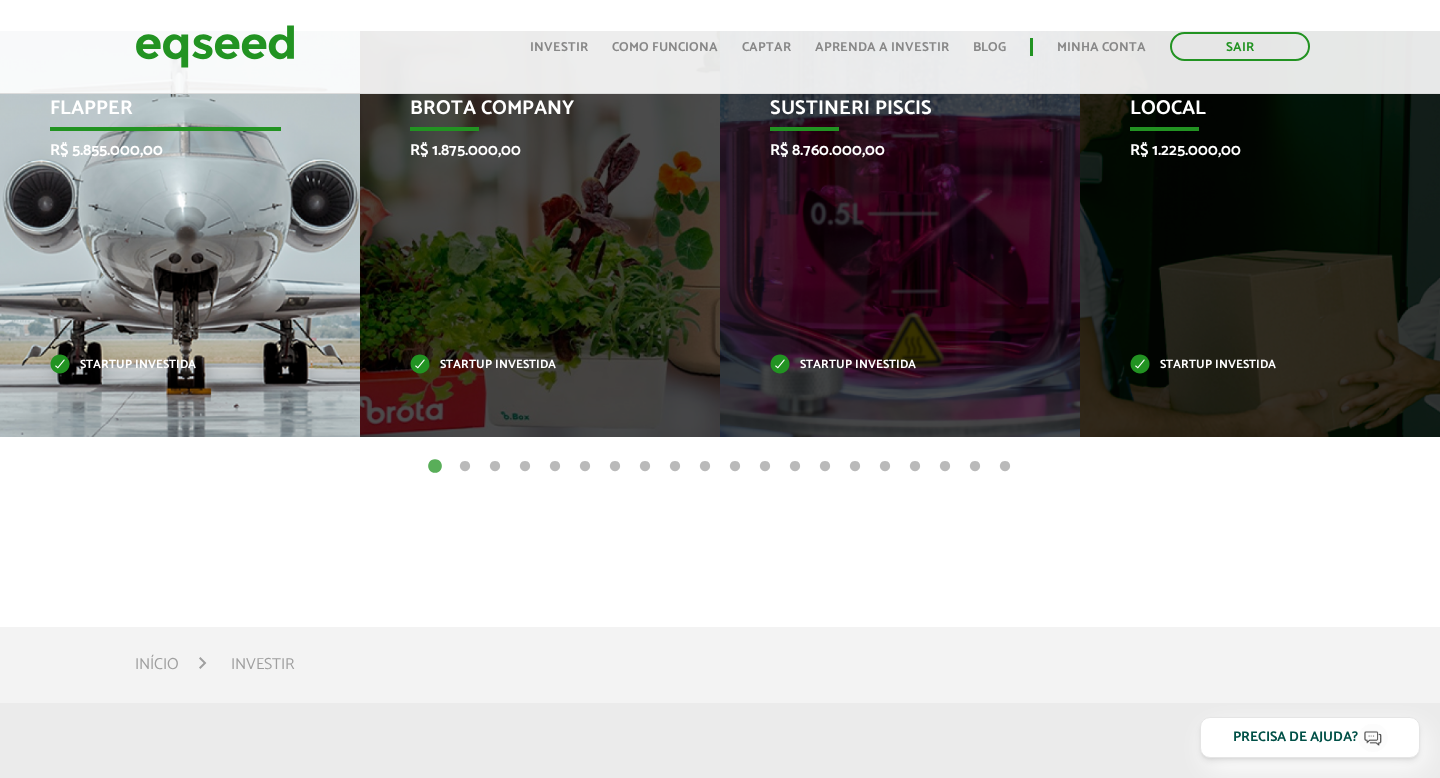 click on "Flapper
R$ 5.855.000,00
Startup investida" at bounding box center [165, 234] 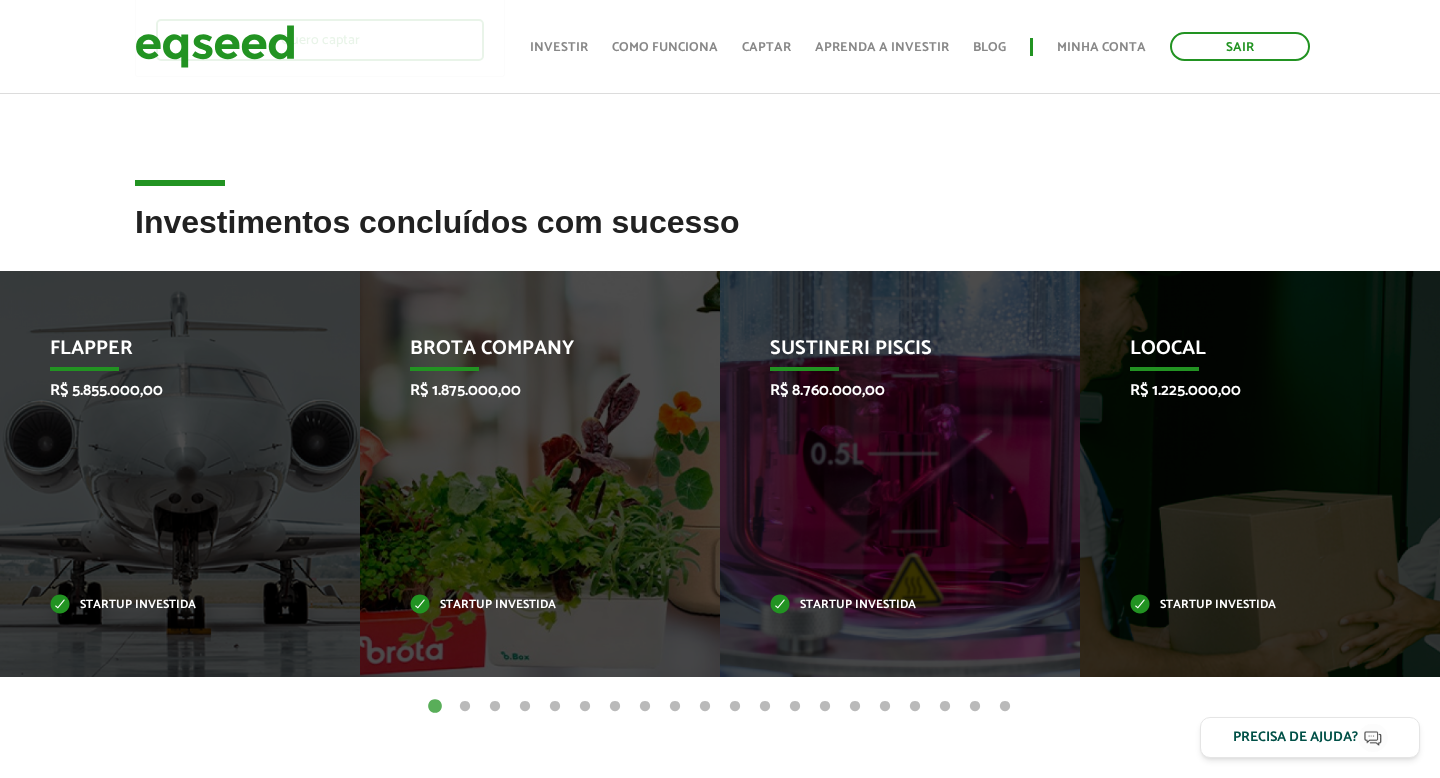 scroll, scrollTop: 535, scrollLeft: 0, axis: vertical 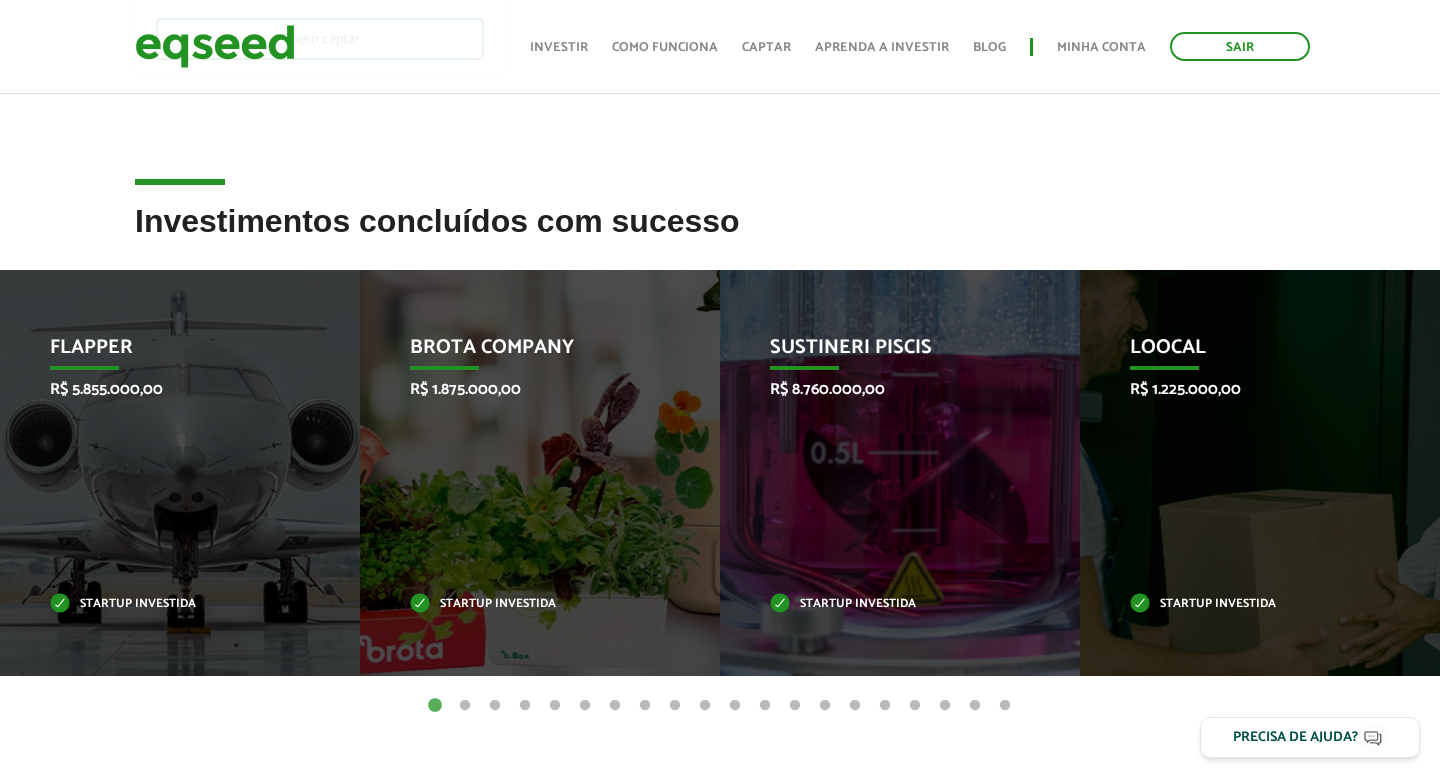click on "2" at bounding box center (465, 706) 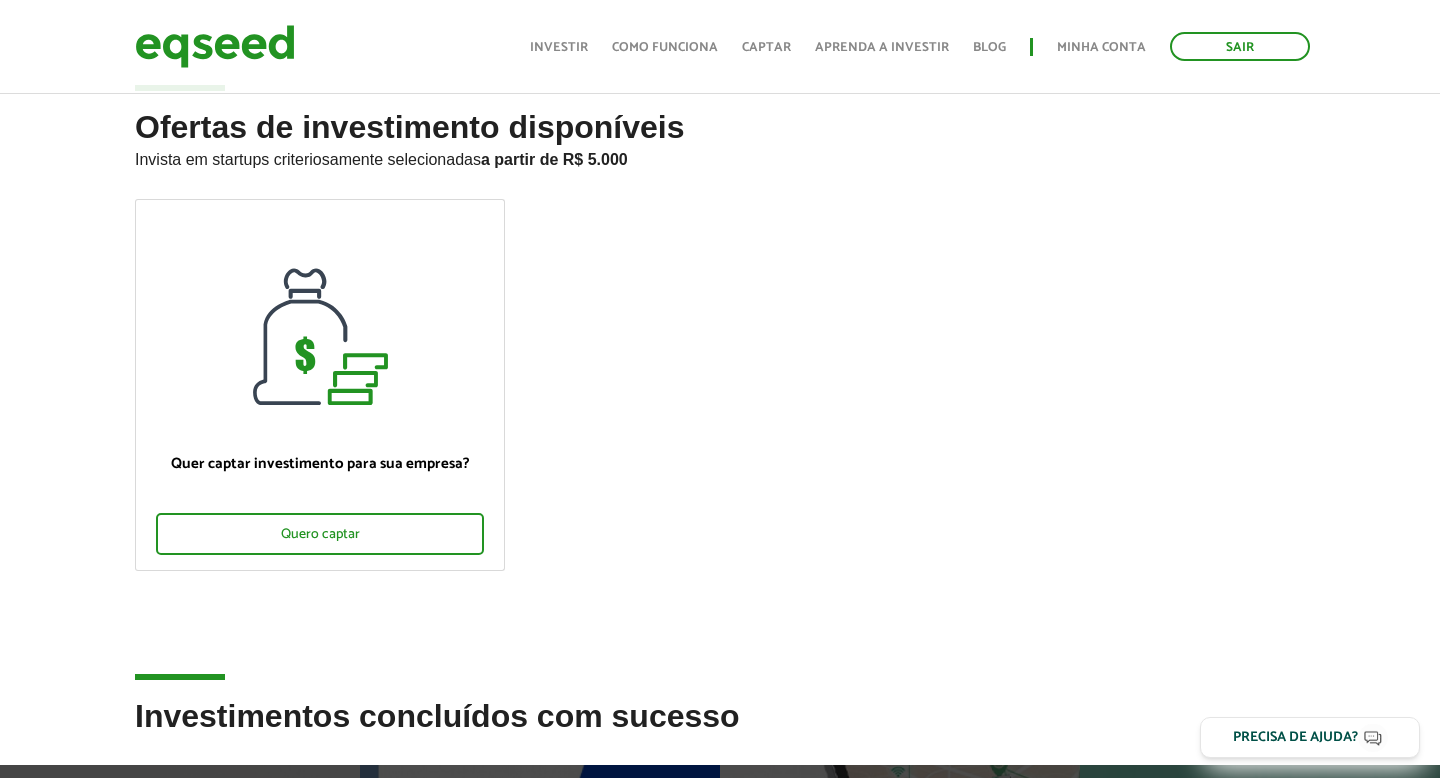 scroll, scrollTop: 0, scrollLeft: 0, axis: both 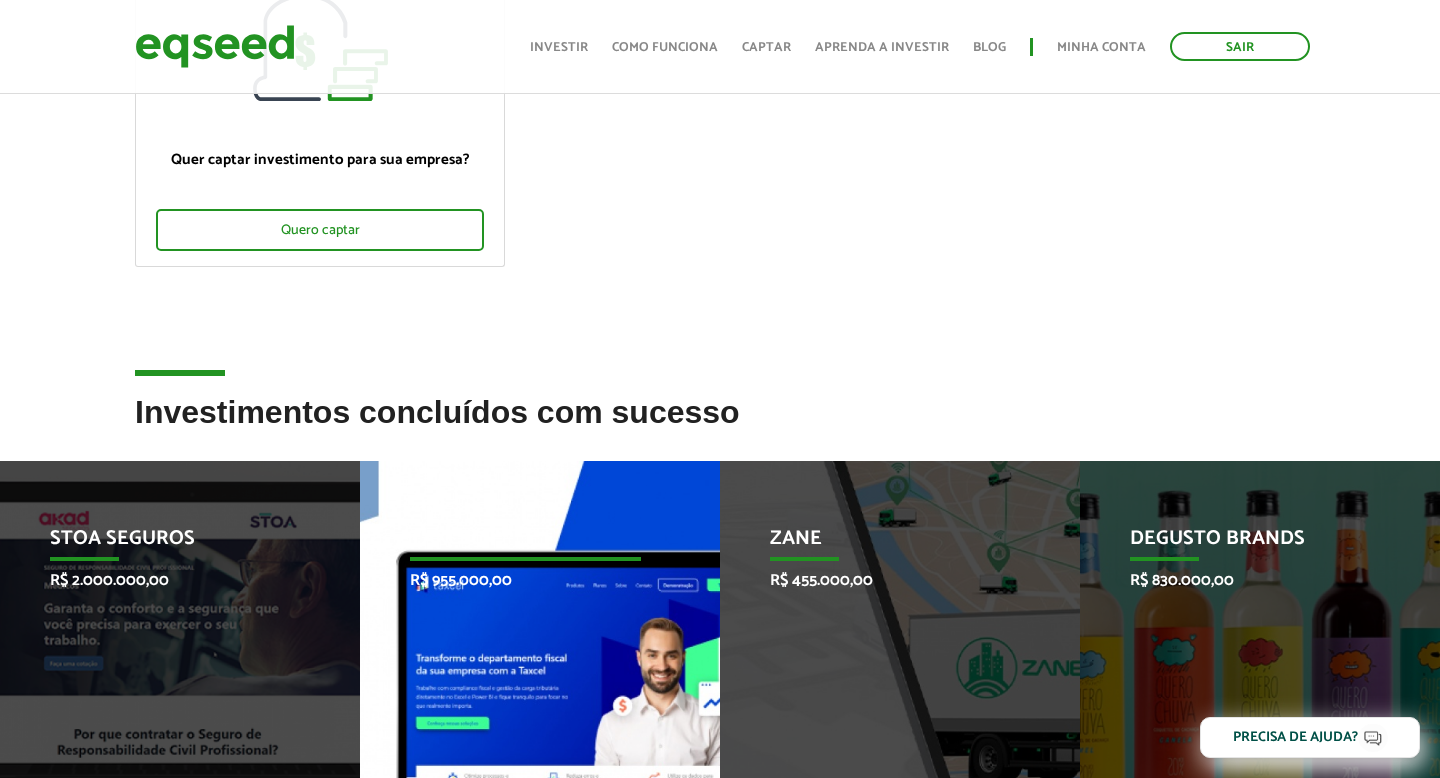 click on "Taxcel
R$ 955.000,00
Startup investida" at bounding box center (525, 664) 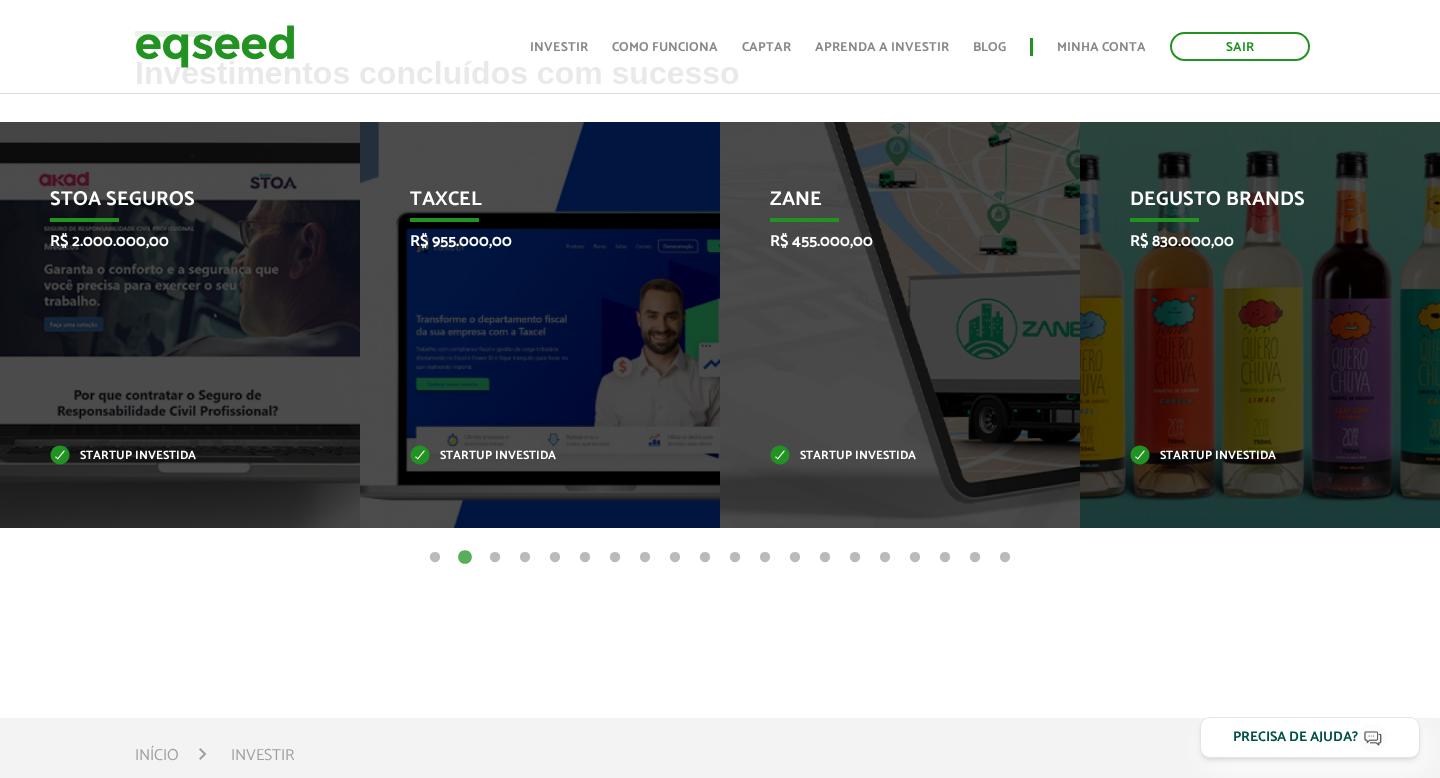 click on "1" at bounding box center (435, 558) 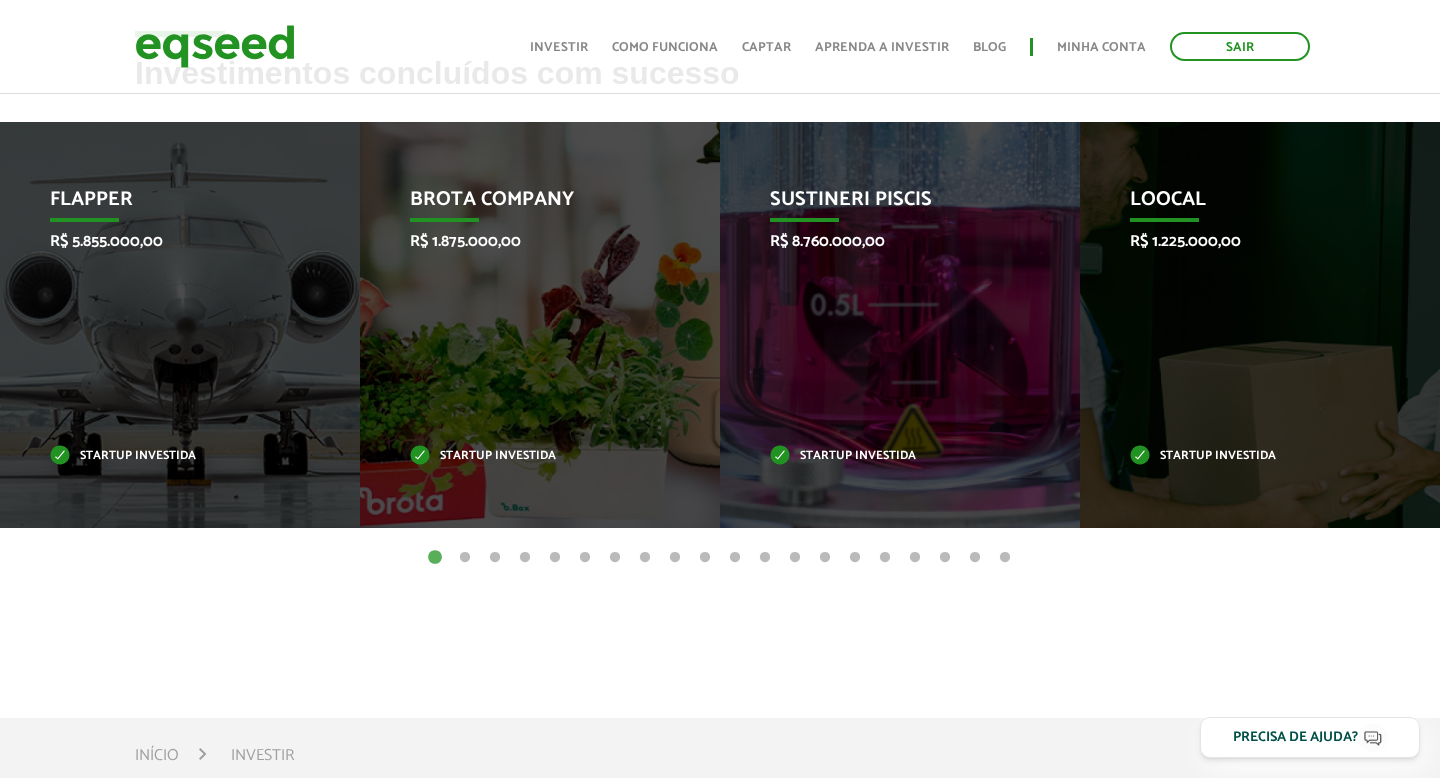 click on "7" at bounding box center [615, 558] 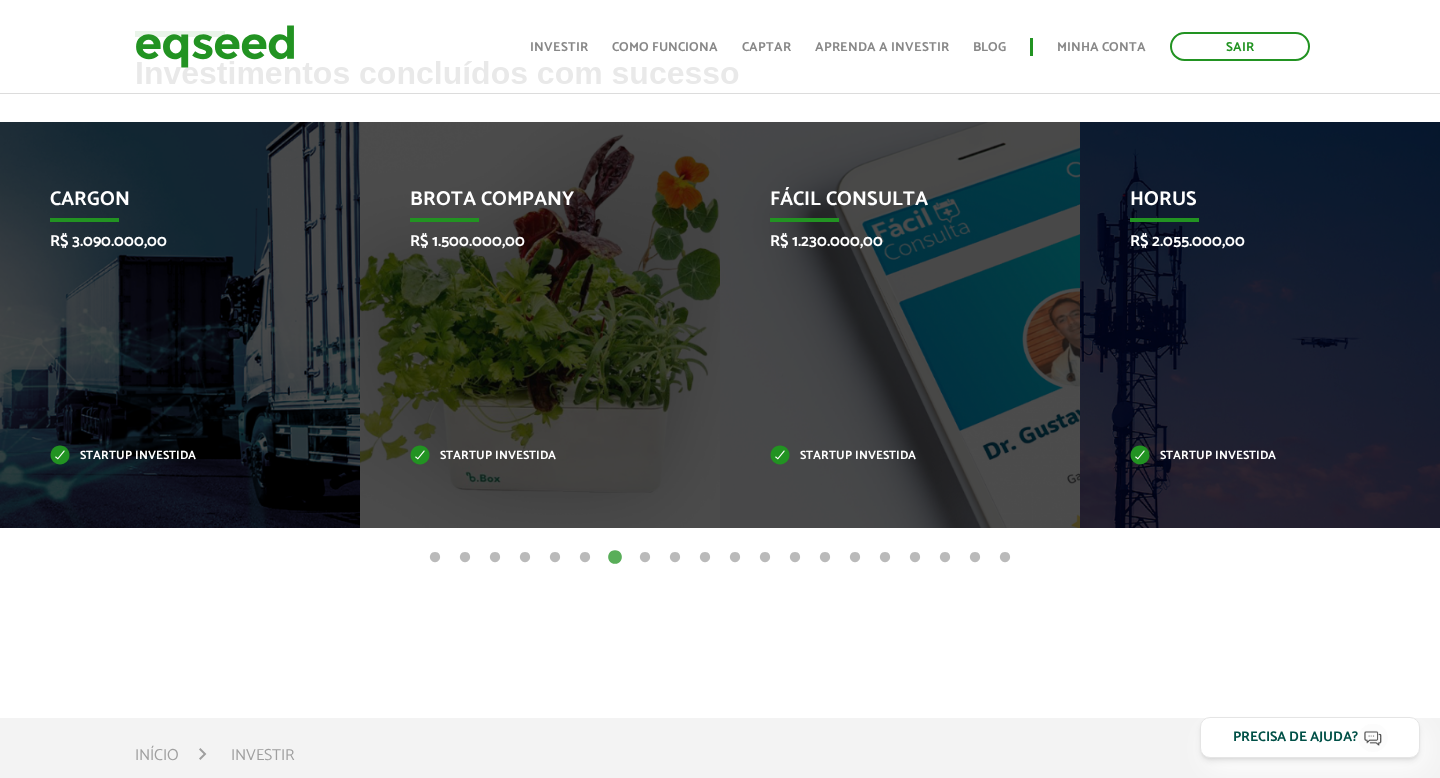 click on "Invoop
R$ 250.000,00
Startup investida
Prosumir
R$ 300.000,00
Startup investida
Me Passa Aí
R$ 250.000,00
Startup investida
Kokar
R$ 300.000,00
Startup investida
Flapper
R$ 5.855.000,00
Startup investida
Brota Company
R$ 1.875.000,00
Startup investida
Sustineri Piscis
R$ 8.760.000,00
Zane" at bounding box center (720, 340) 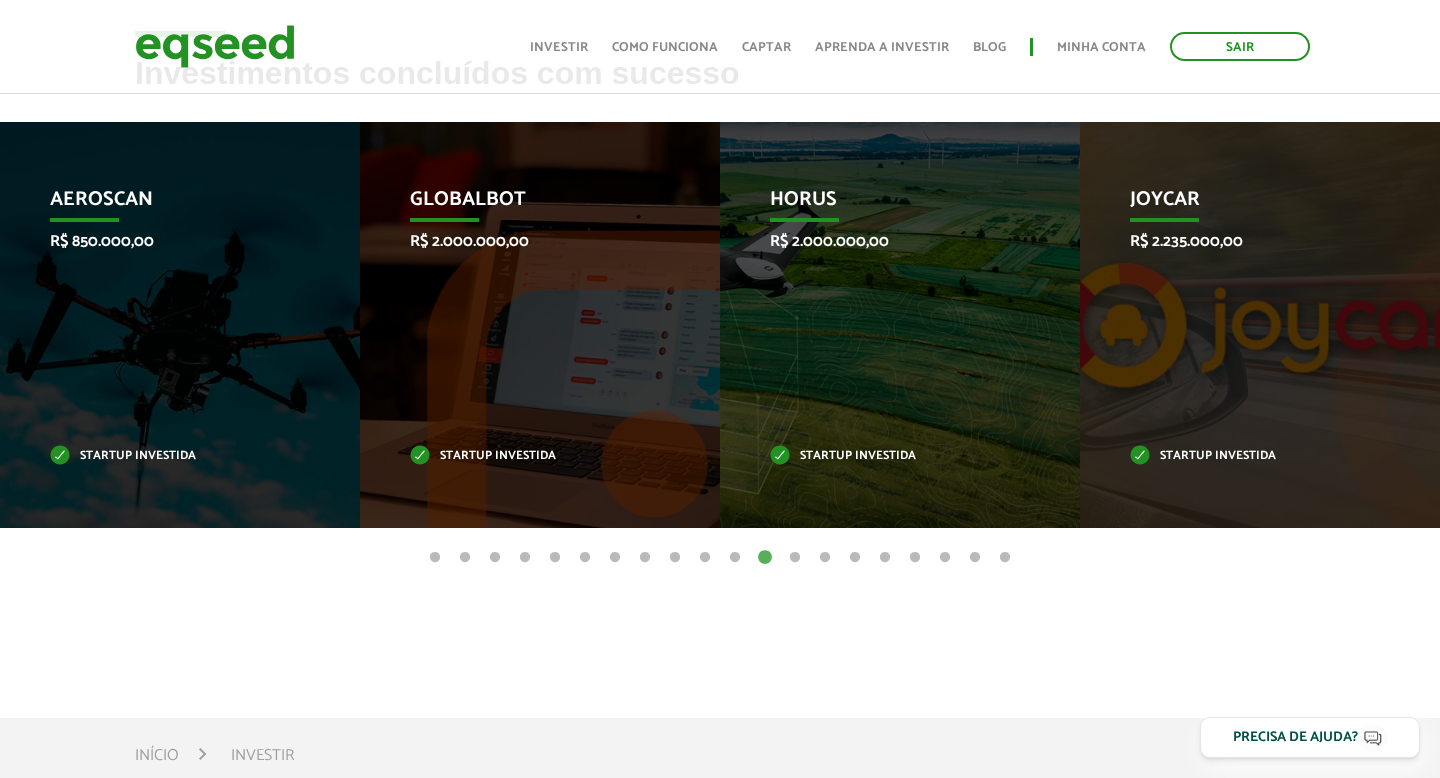 click on "1 2 3 4 5 6 7 8 9 10 11 12 13 14 15 16 17 18 19 20" at bounding box center [720, 557] 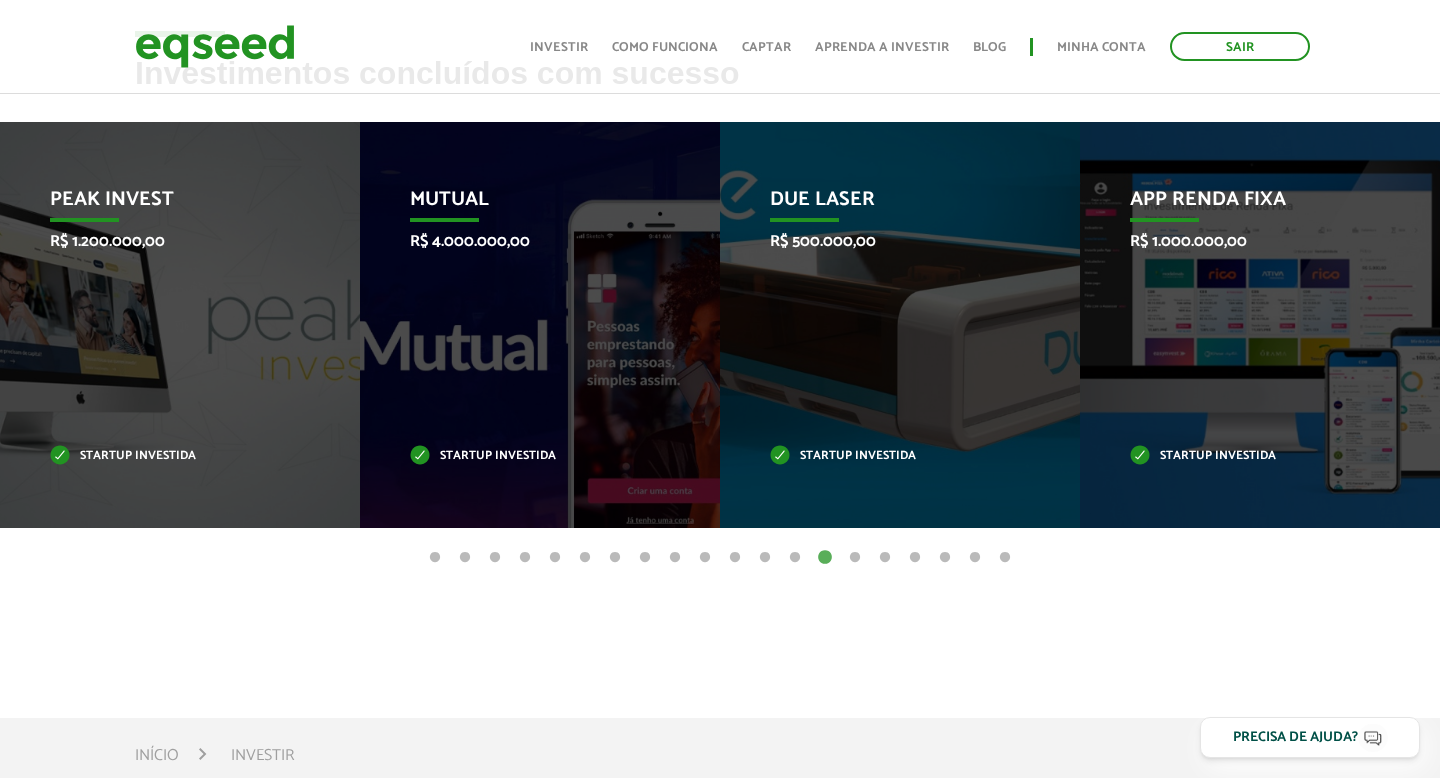 click on "1 2 3 4 5 6 7 8 9 10 11 12 13 14 15 16 17 18 19 20" at bounding box center (720, 557) 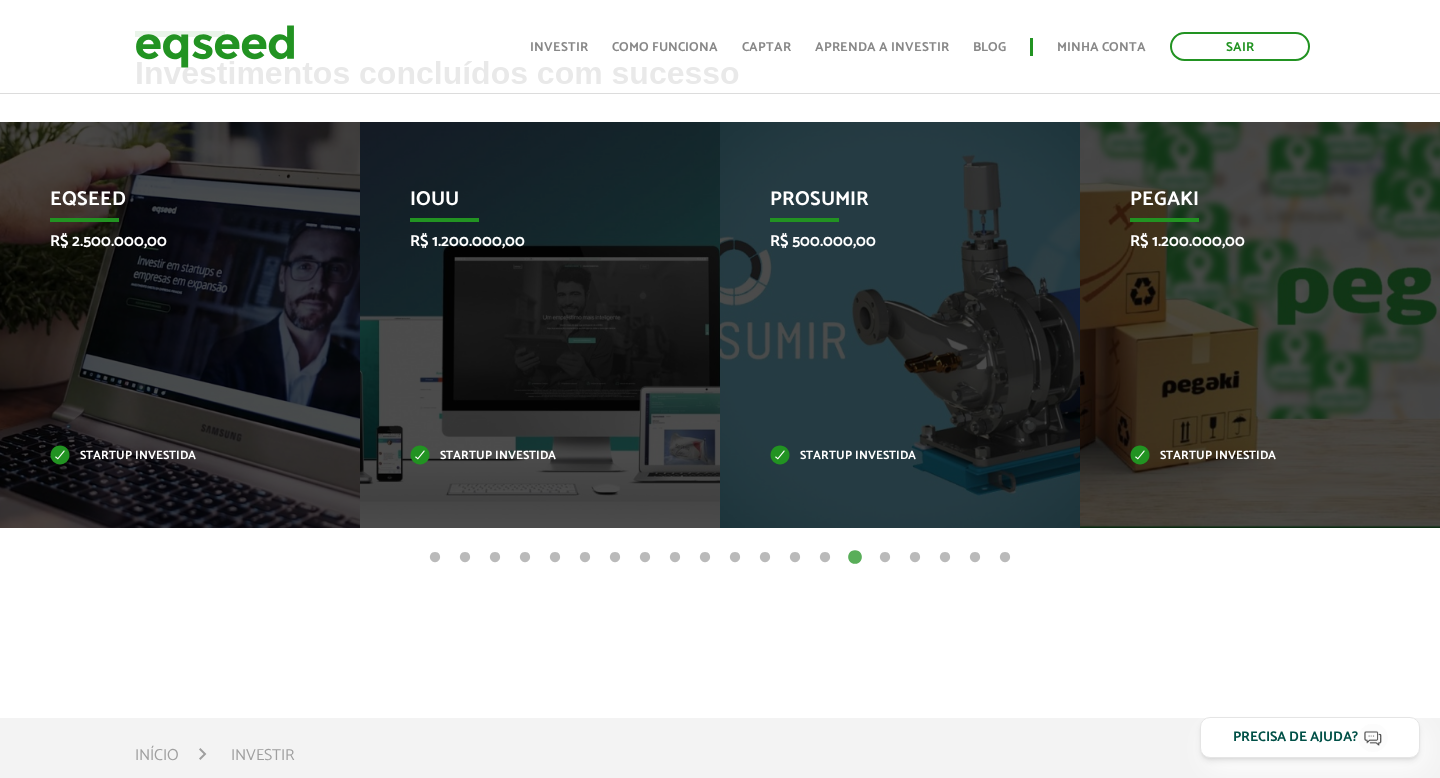 click on "16" at bounding box center [885, 558] 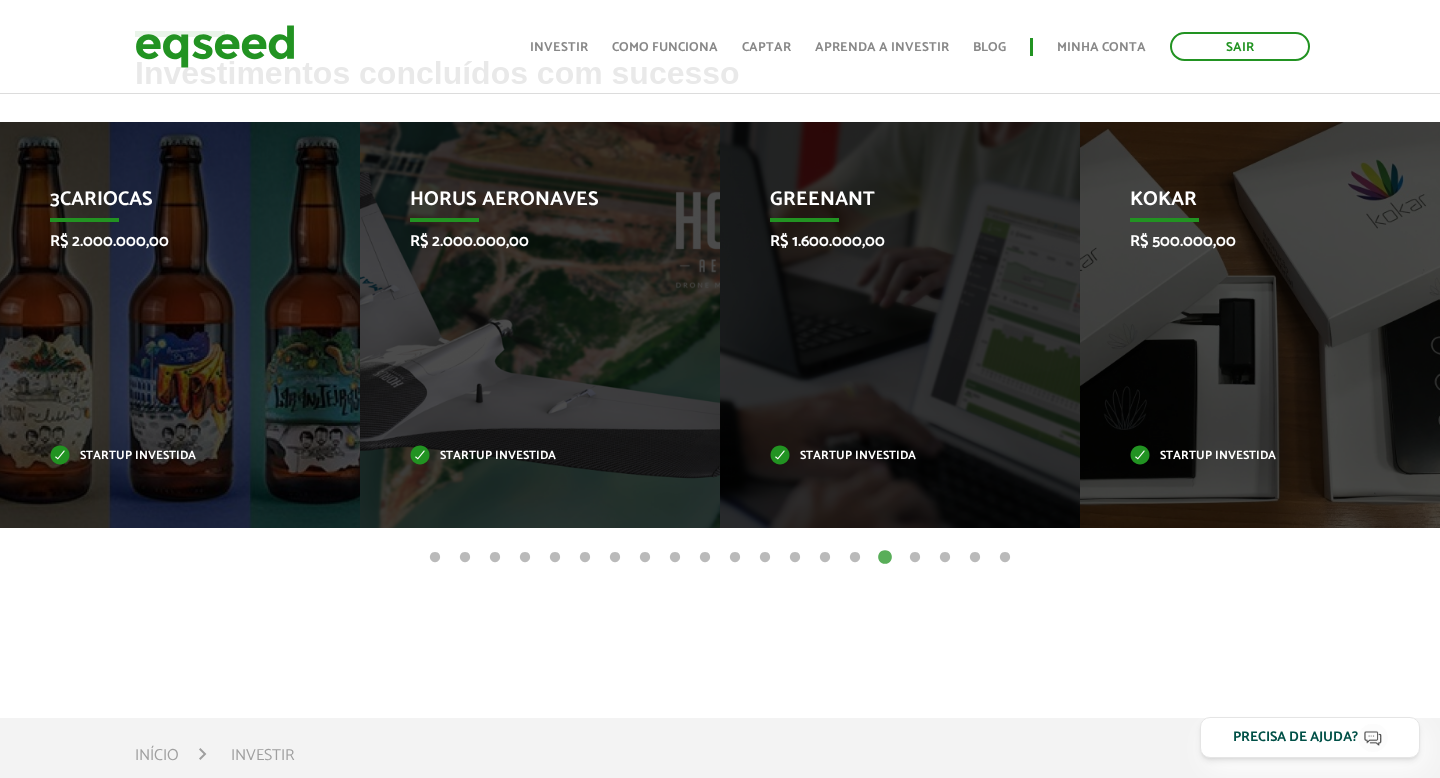 scroll, scrollTop: 0, scrollLeft: 0, axis: both 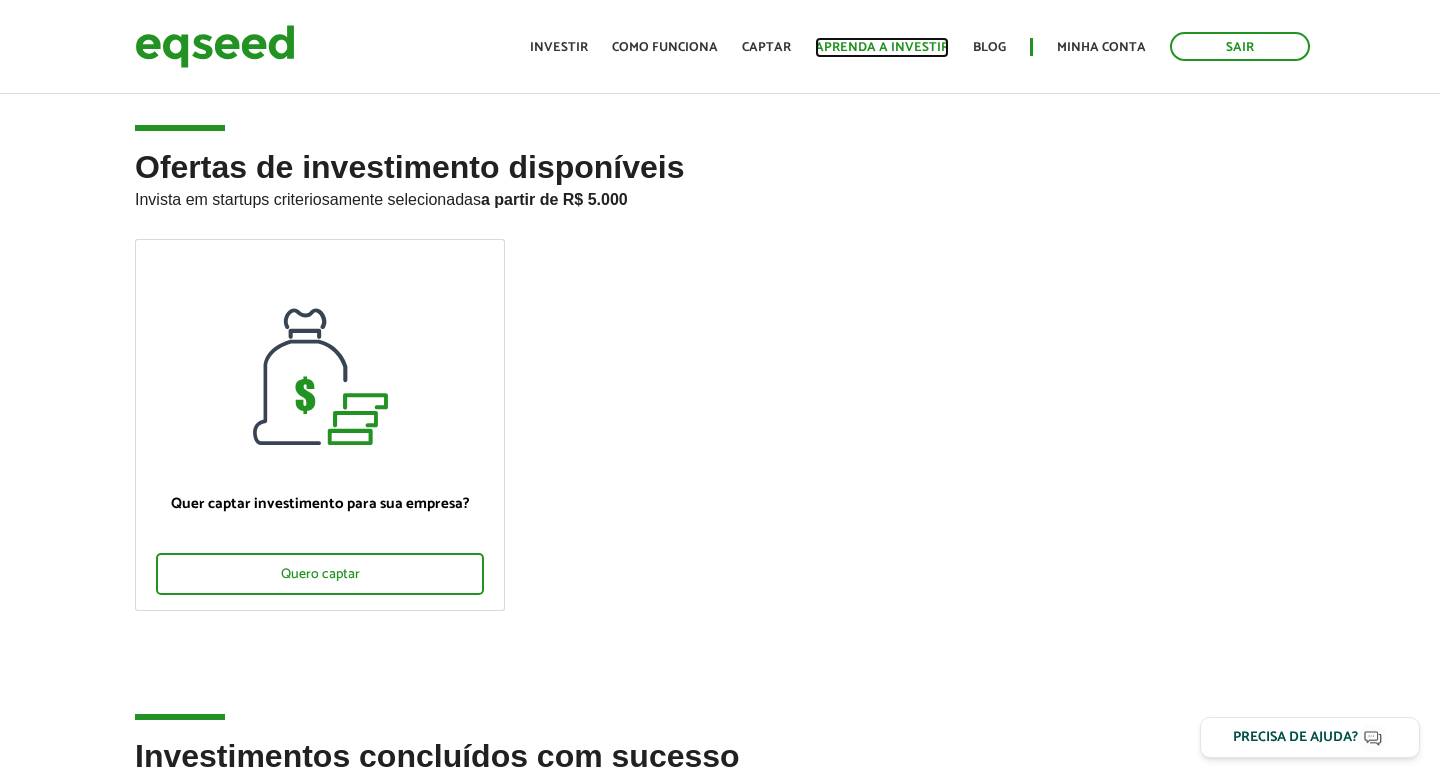 click on "Aprenda a investir" at bounding box center (882, 47) 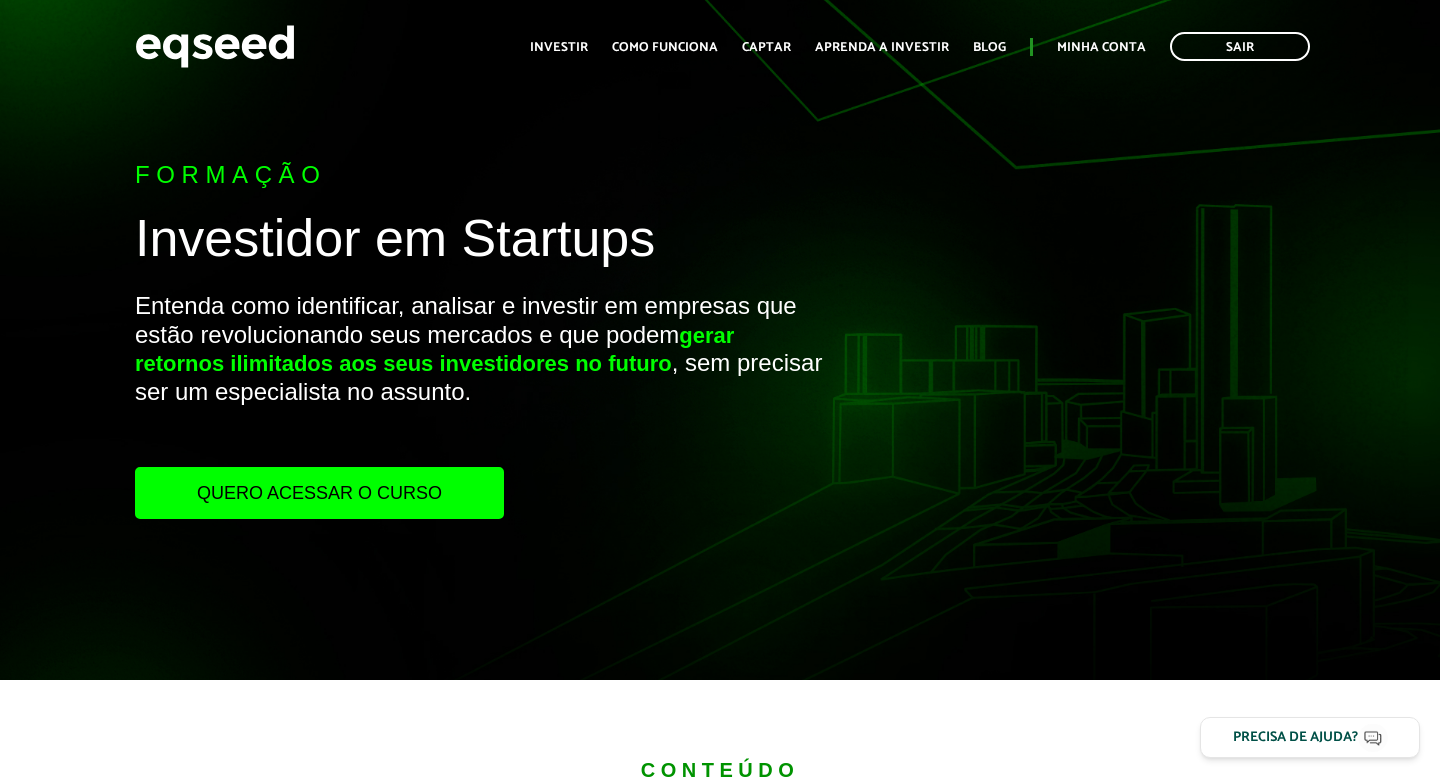scroll, scrollTop: 0, scrollLeft: 0, axis: both 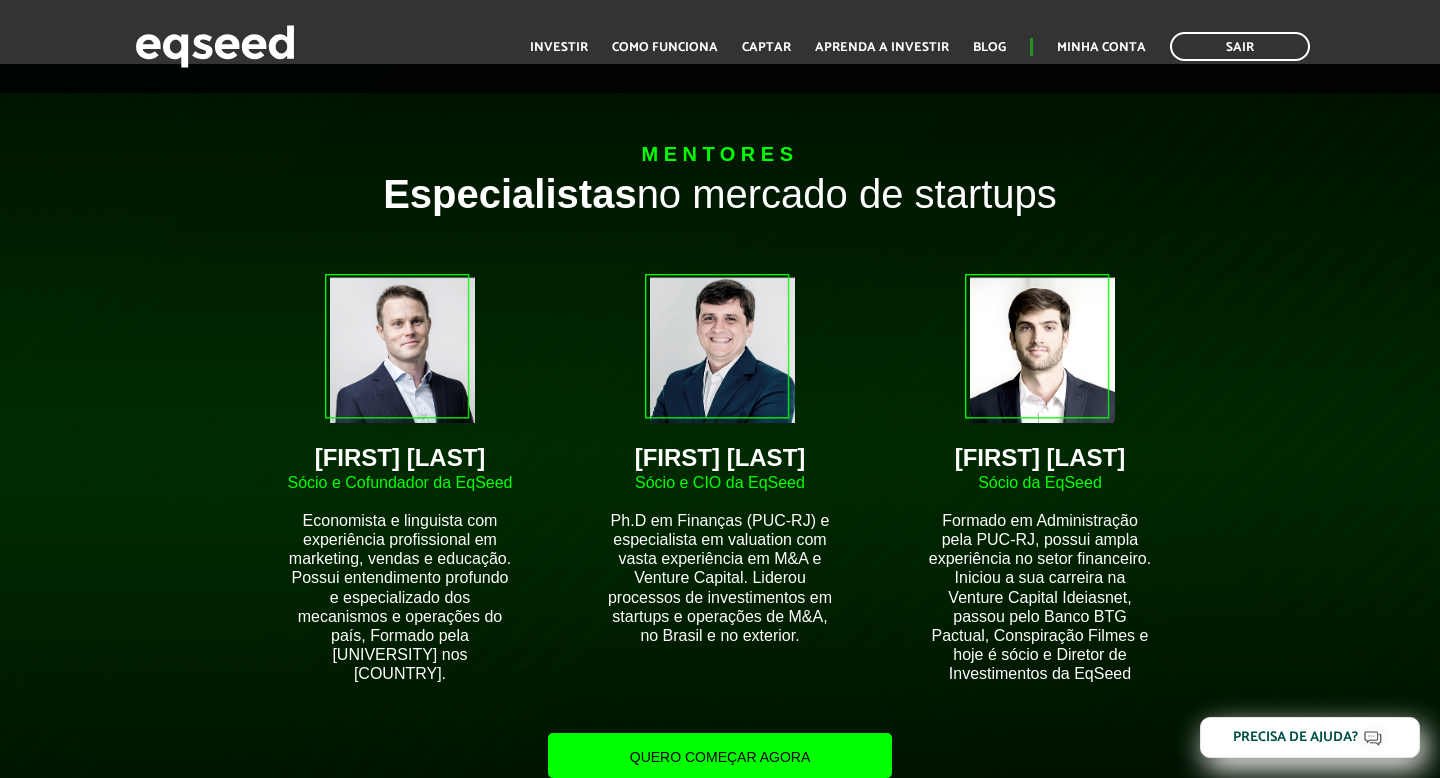click on "Anthony Mc Courtney" at bounding box center [400, 458] 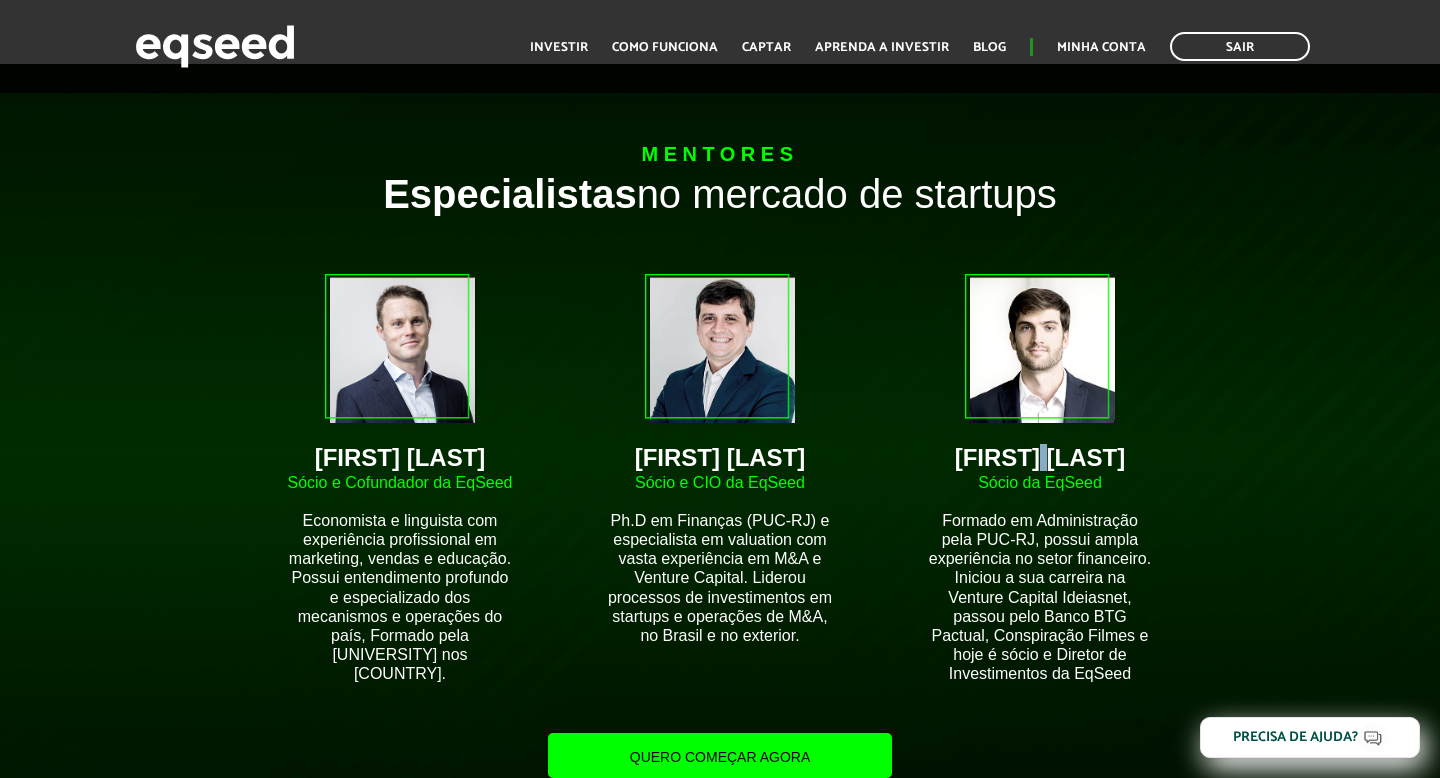 click on "Anthony Mc Courtney" at bounding box center (400, 458) 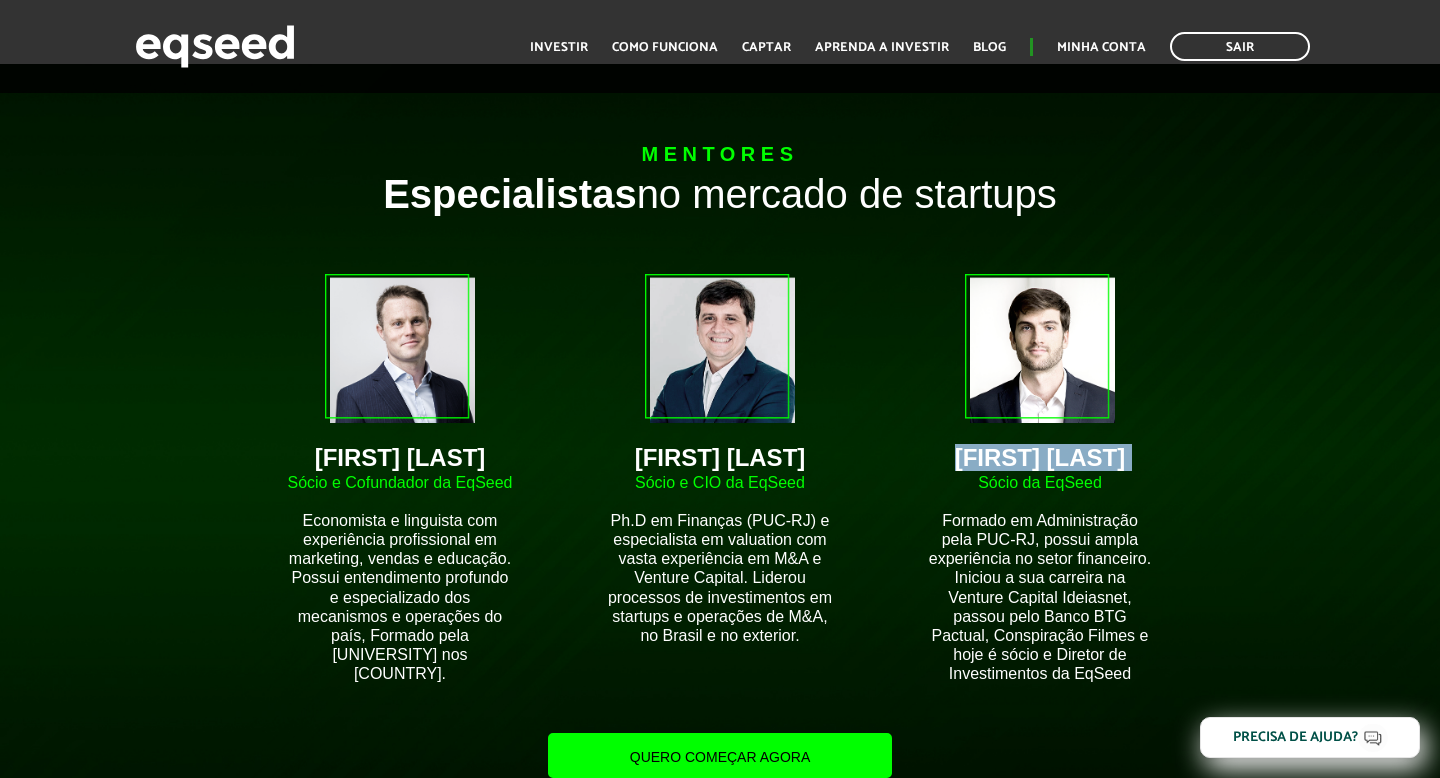 click on "Anthony Mc Courtney" at bounding box center [400, 458] 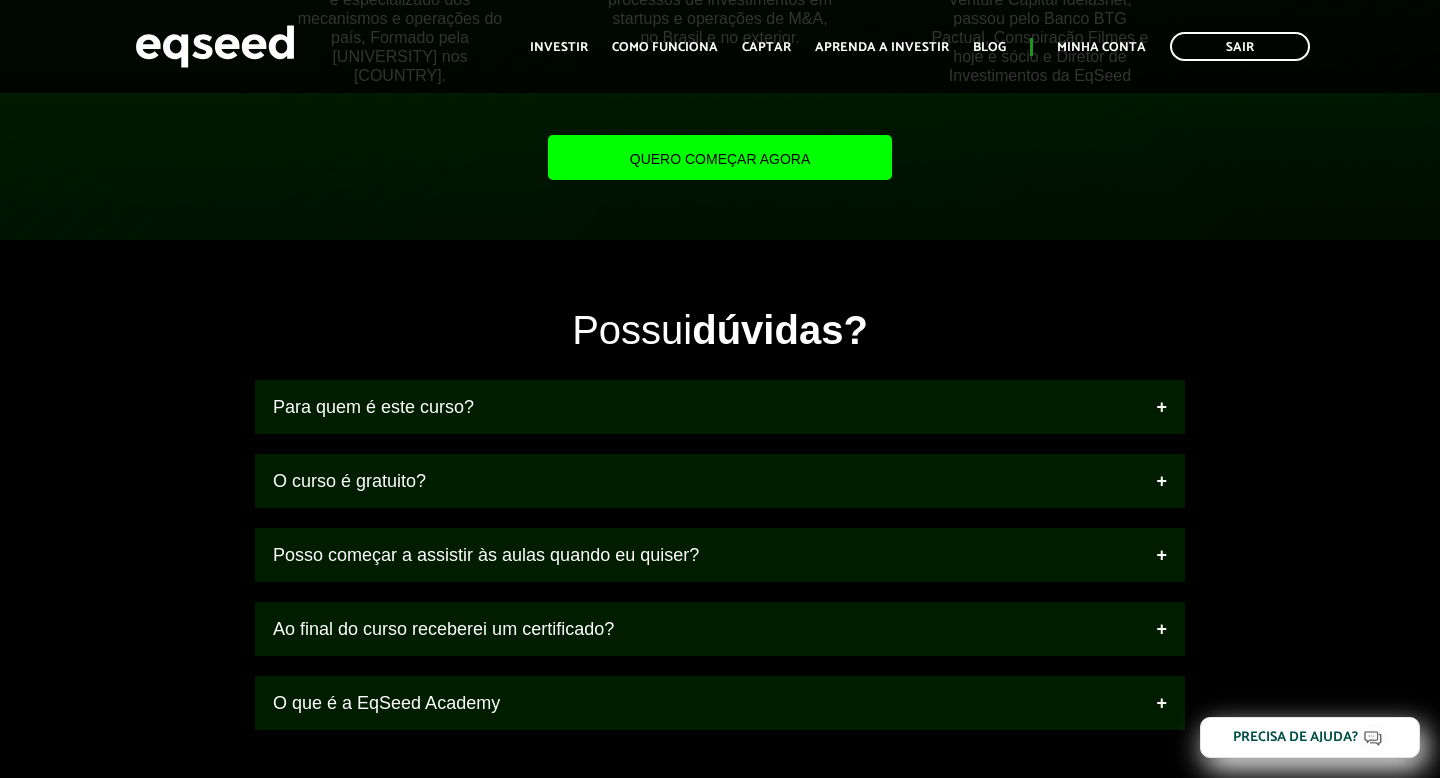 scroll, scrollTop: 2109, scrollLeft: 0, axis: vertical 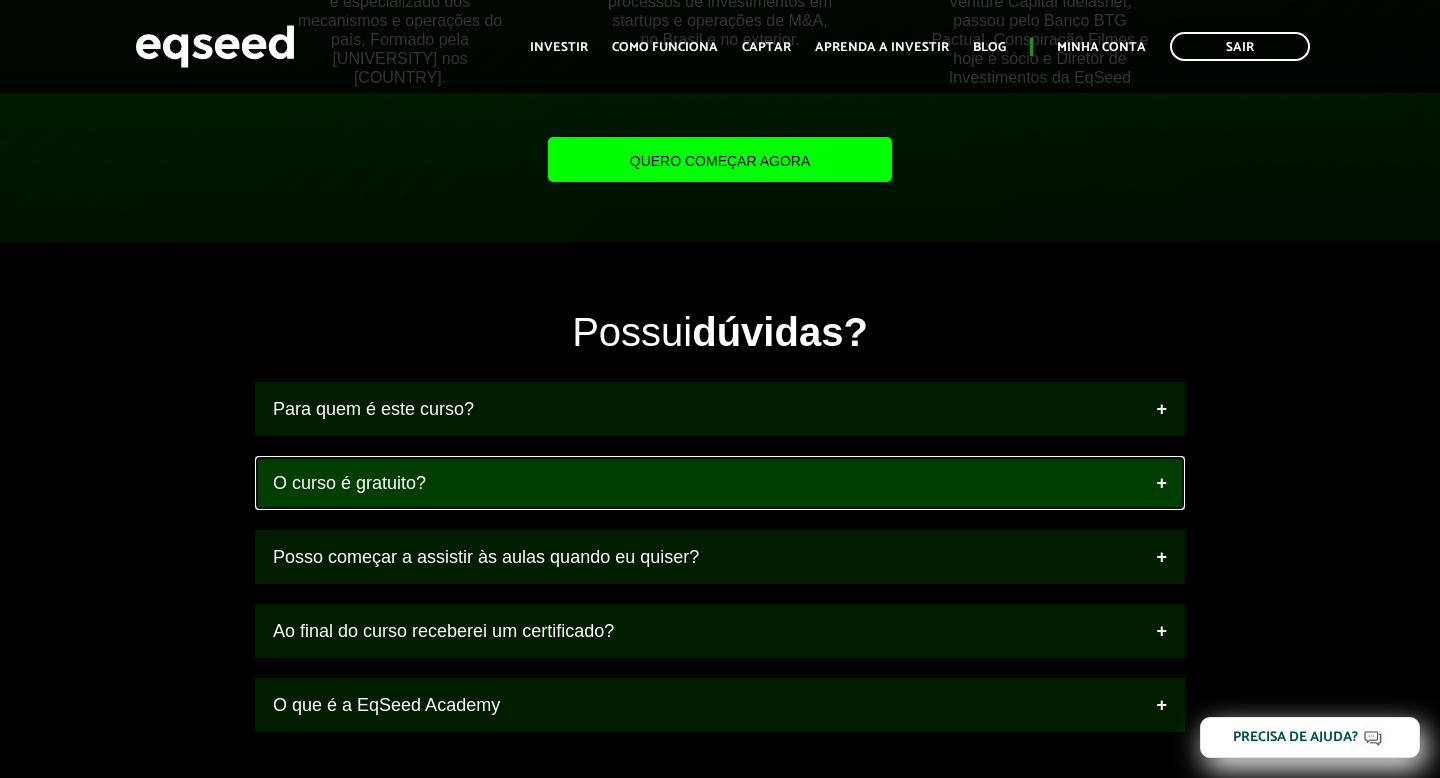 click on "O curso é gratuito?" at bounding box center (720, 483) 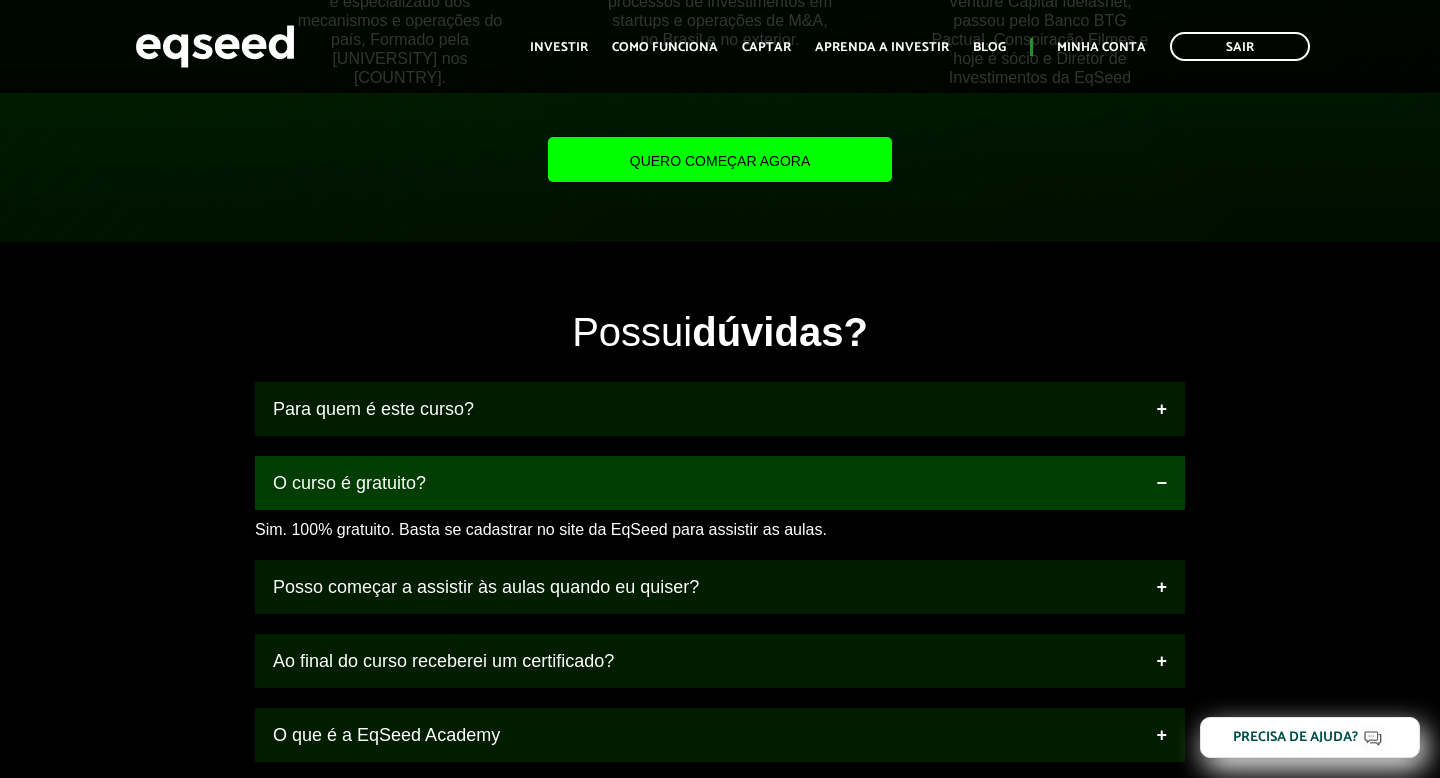 click on "Quero começar agora" at bounding box center [720, 159] 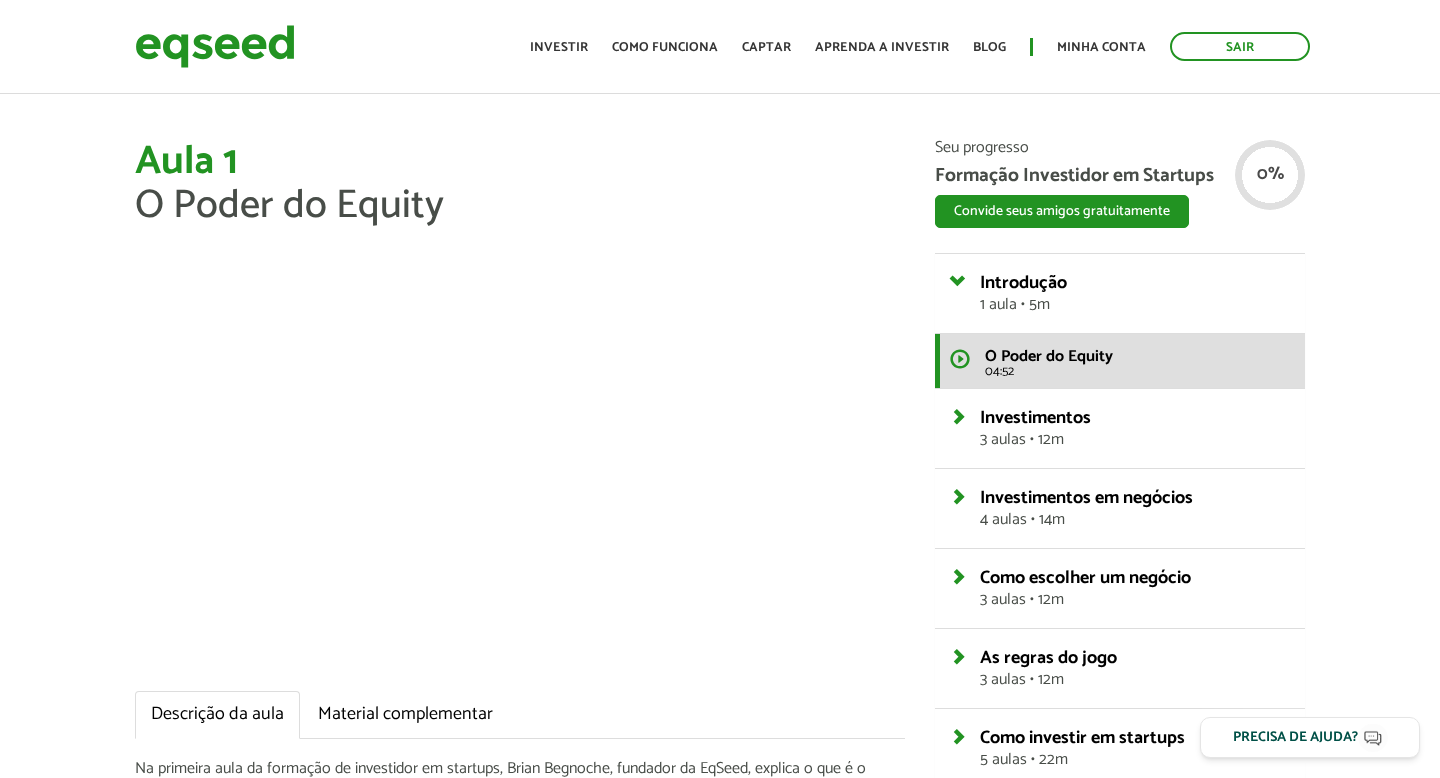 scroll, scrollTop: 0, scrollLeft: 0, axis: both 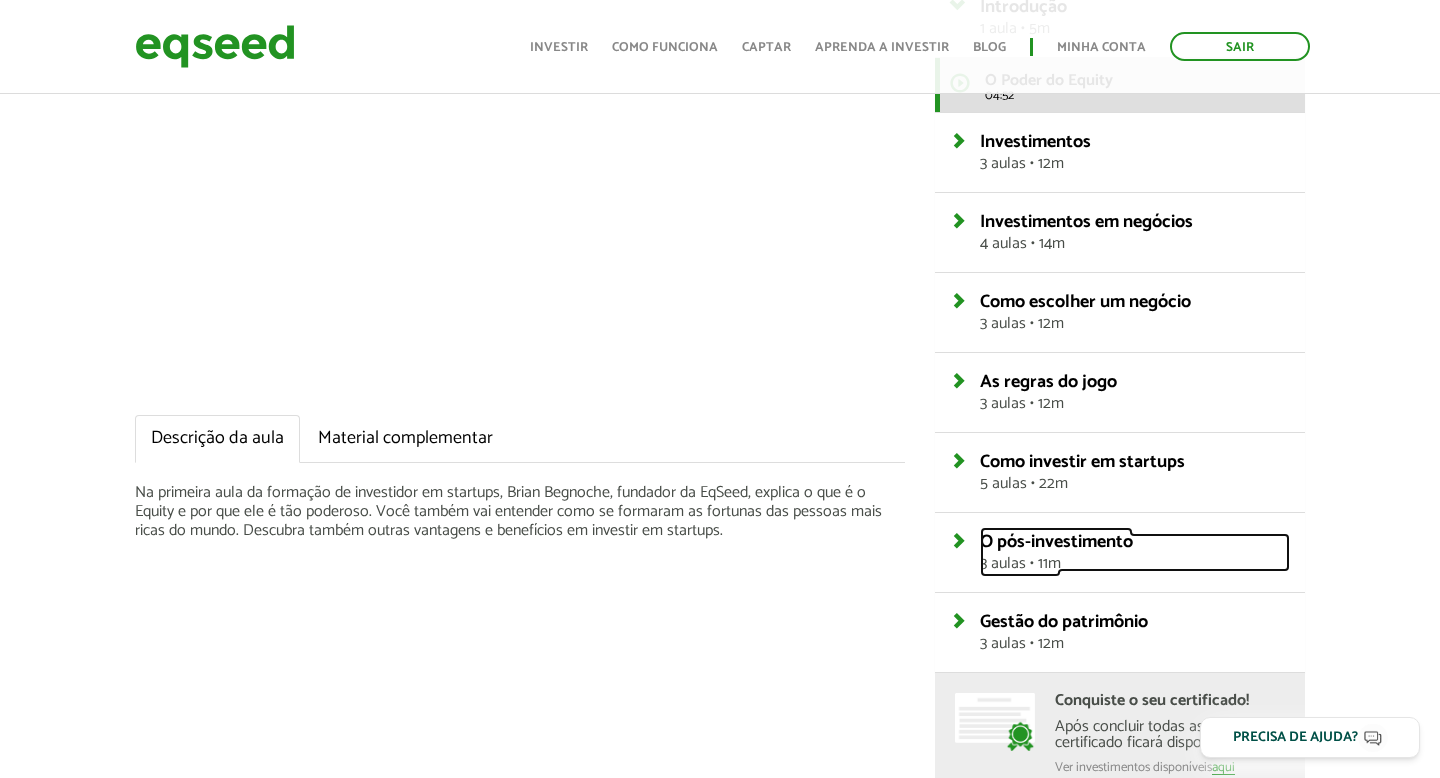 click on "O pós-investimento 3 aulas • 11m" at bounding box center [1135, 552] 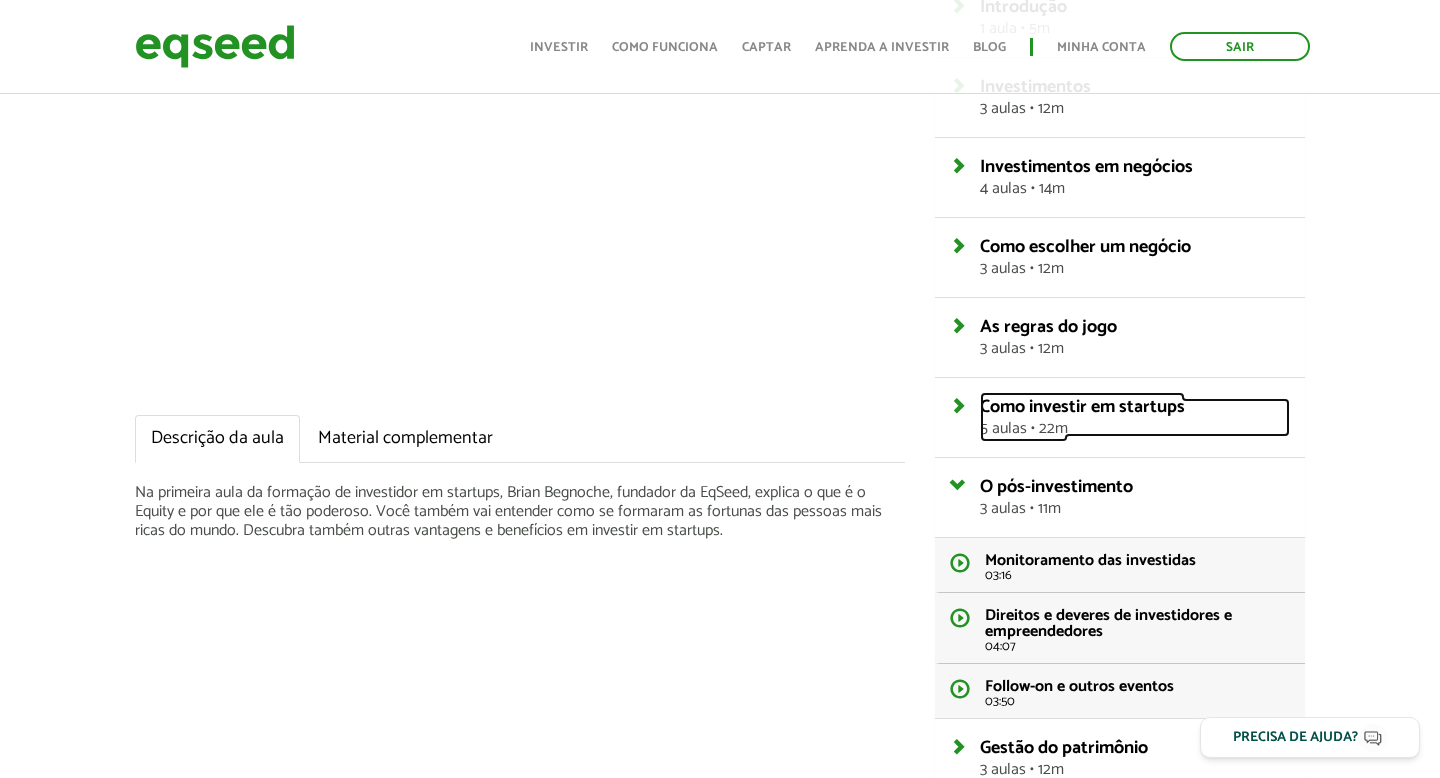 click on "Como investir em startups 5 aulas • 22m" at bounding box center [1135, 417] 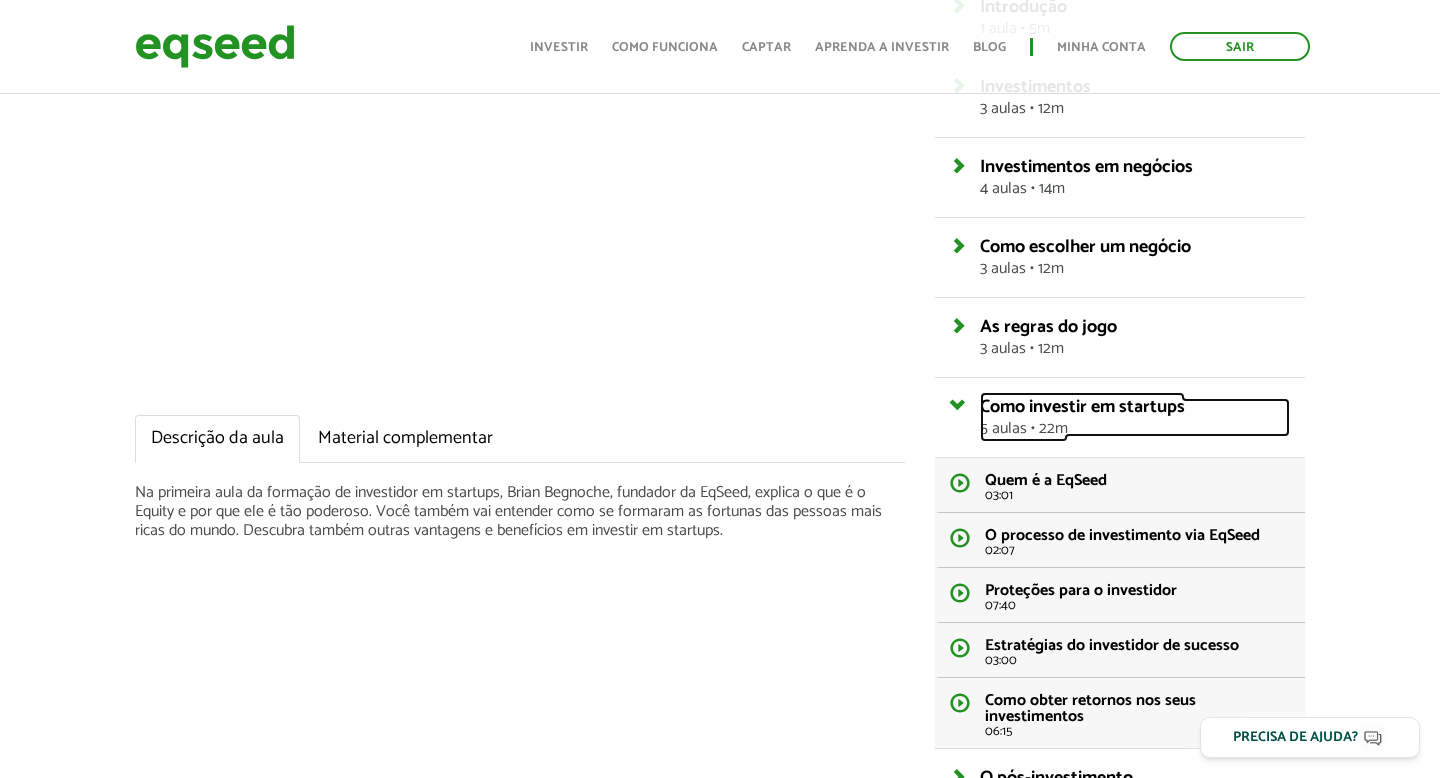 scroll, scrollTop: 314, scrollLeft: 0, axis: vertical 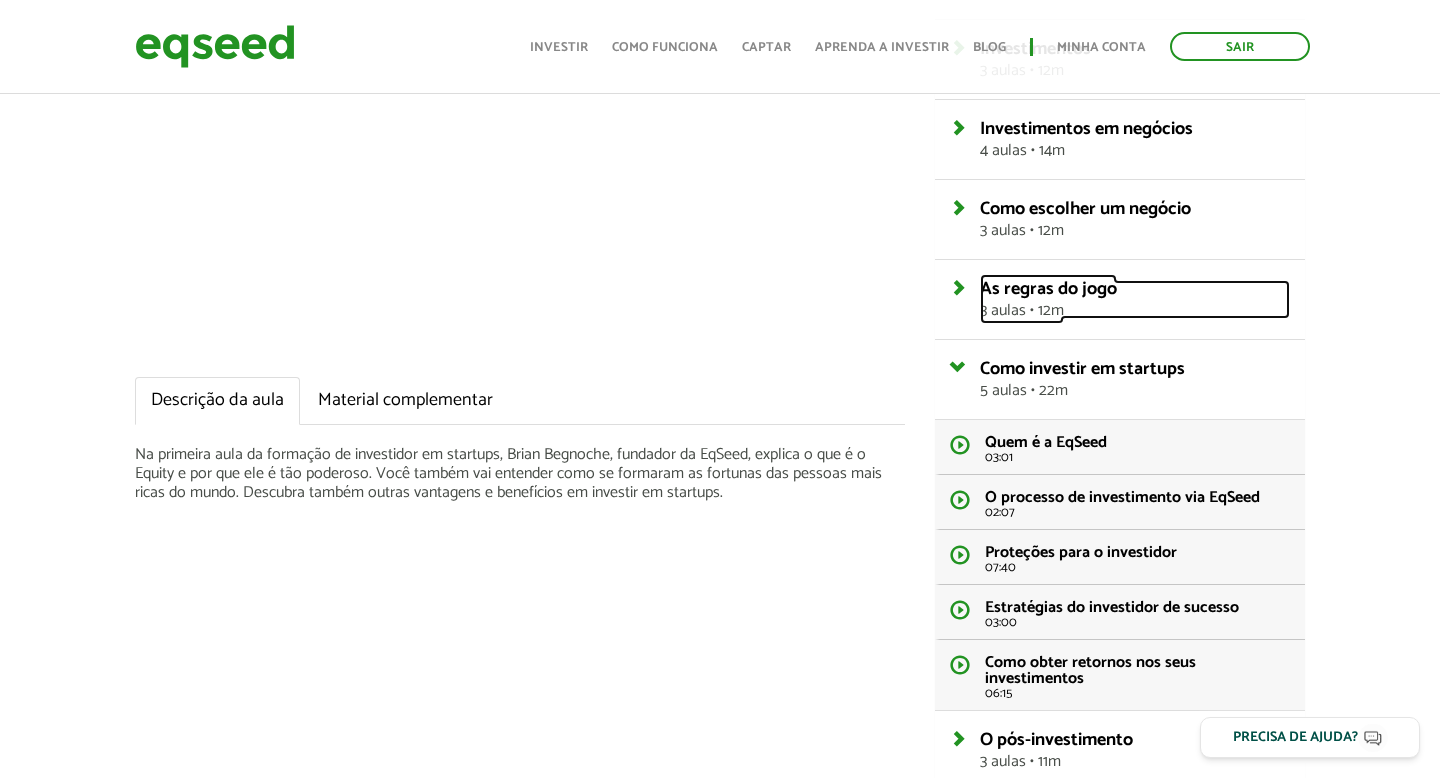 click on "As regras do jogo 3 aulas • 12m" at bounding box center (1135, 299) 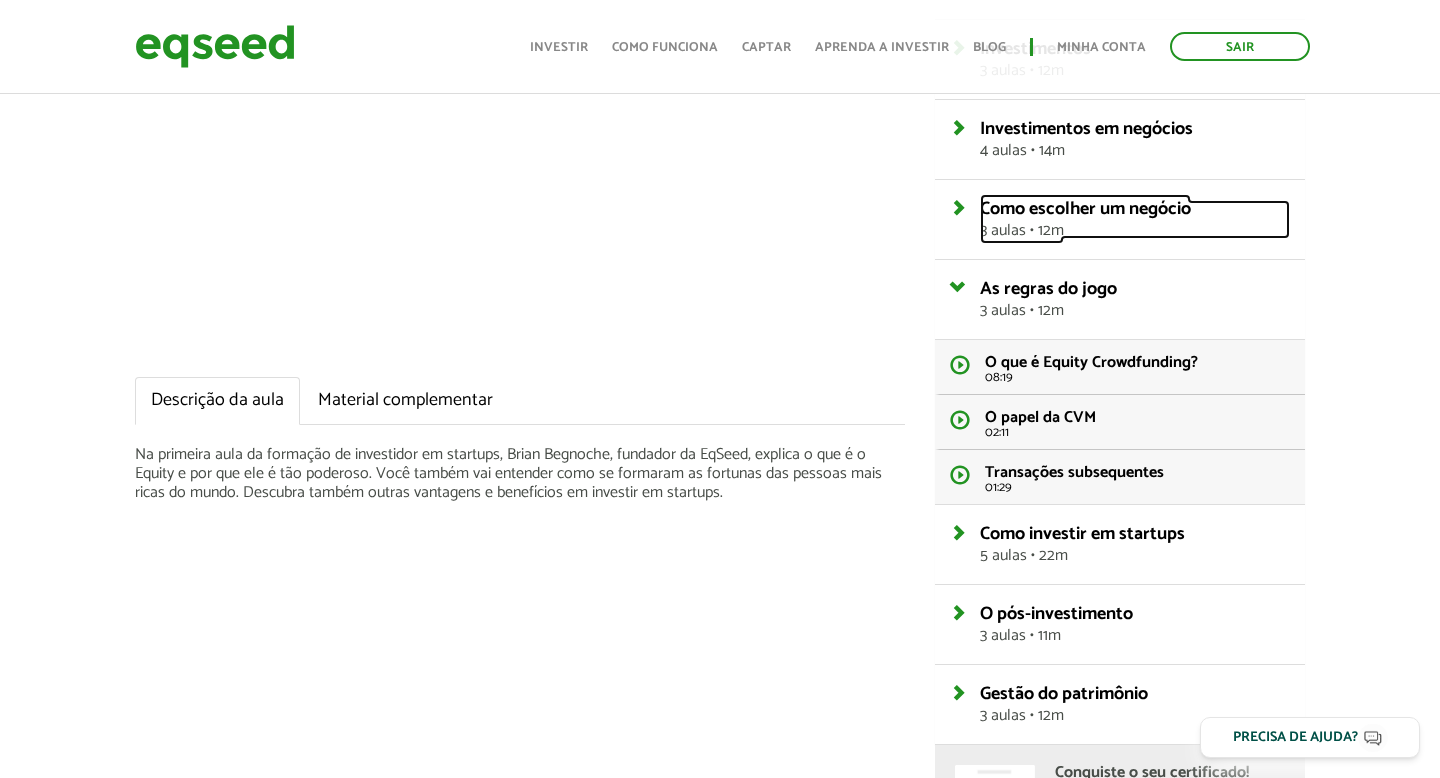 click on "Como escolher um negócio 3 aulas • 12m" at bounding box center (1135, 219) 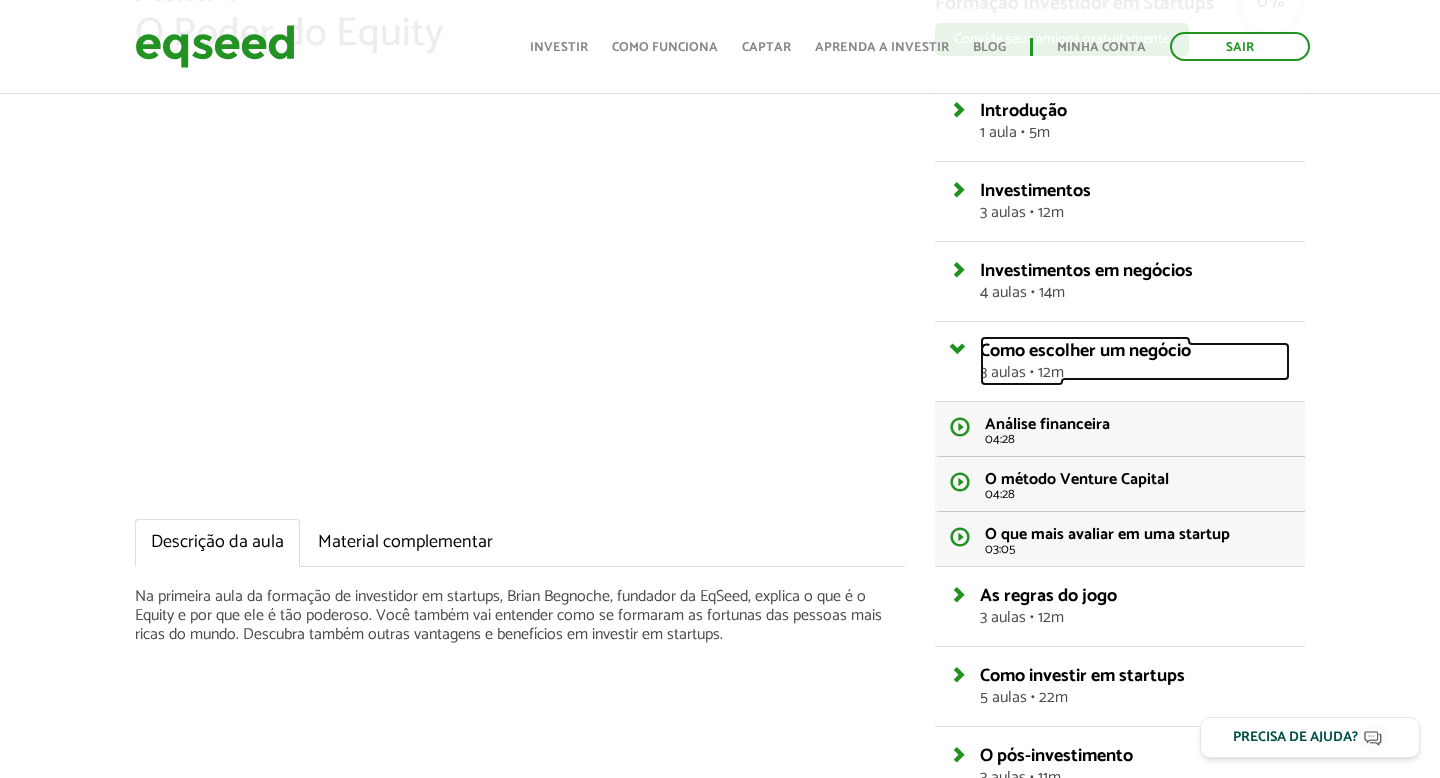scroll, scrollTop: 131, scrollLeft: 0, axis: vertical 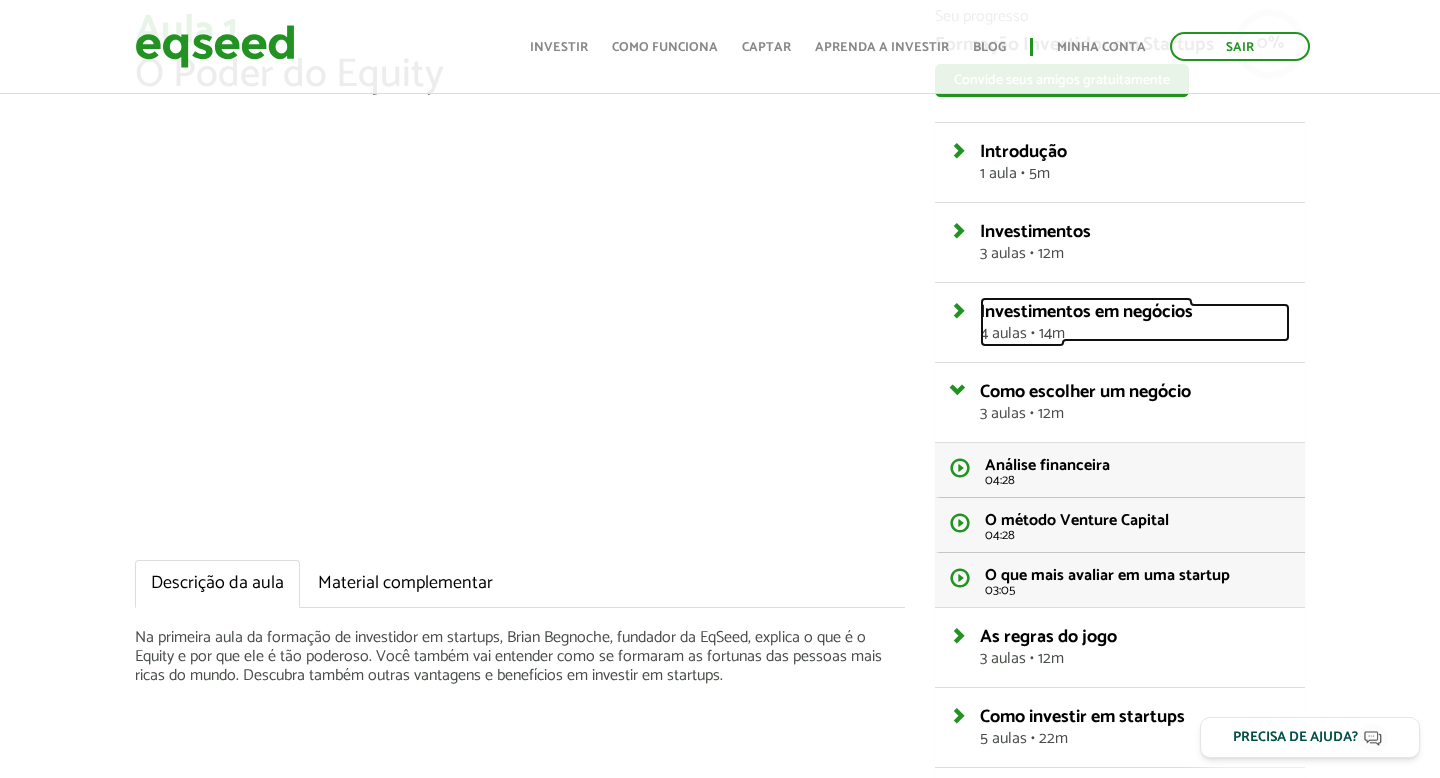 click on "Investimentos em negócios 4 aulas • 14m" at bounding box center [1135, 322] 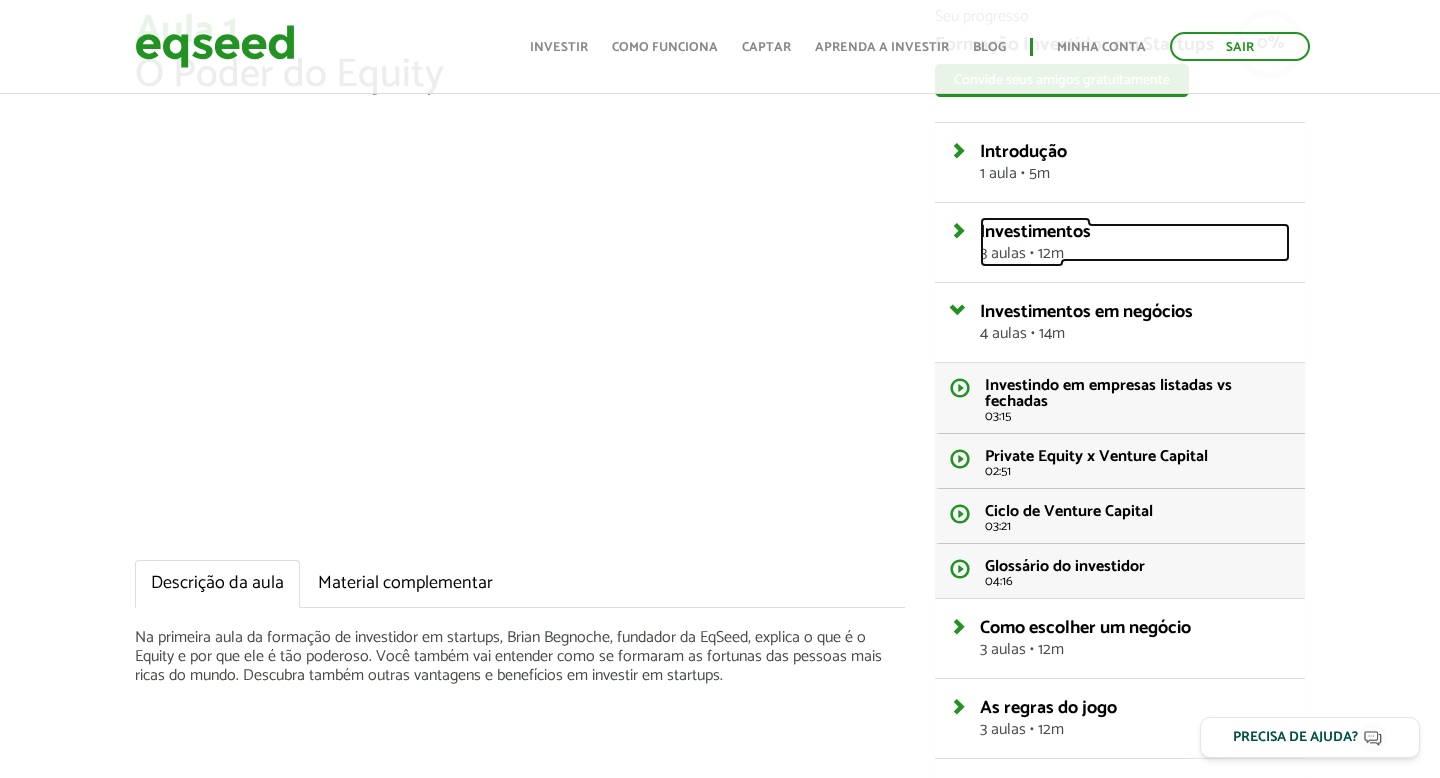 click on "Investimentos 3 aulas • 12m" at bounding box center (1135, 242) 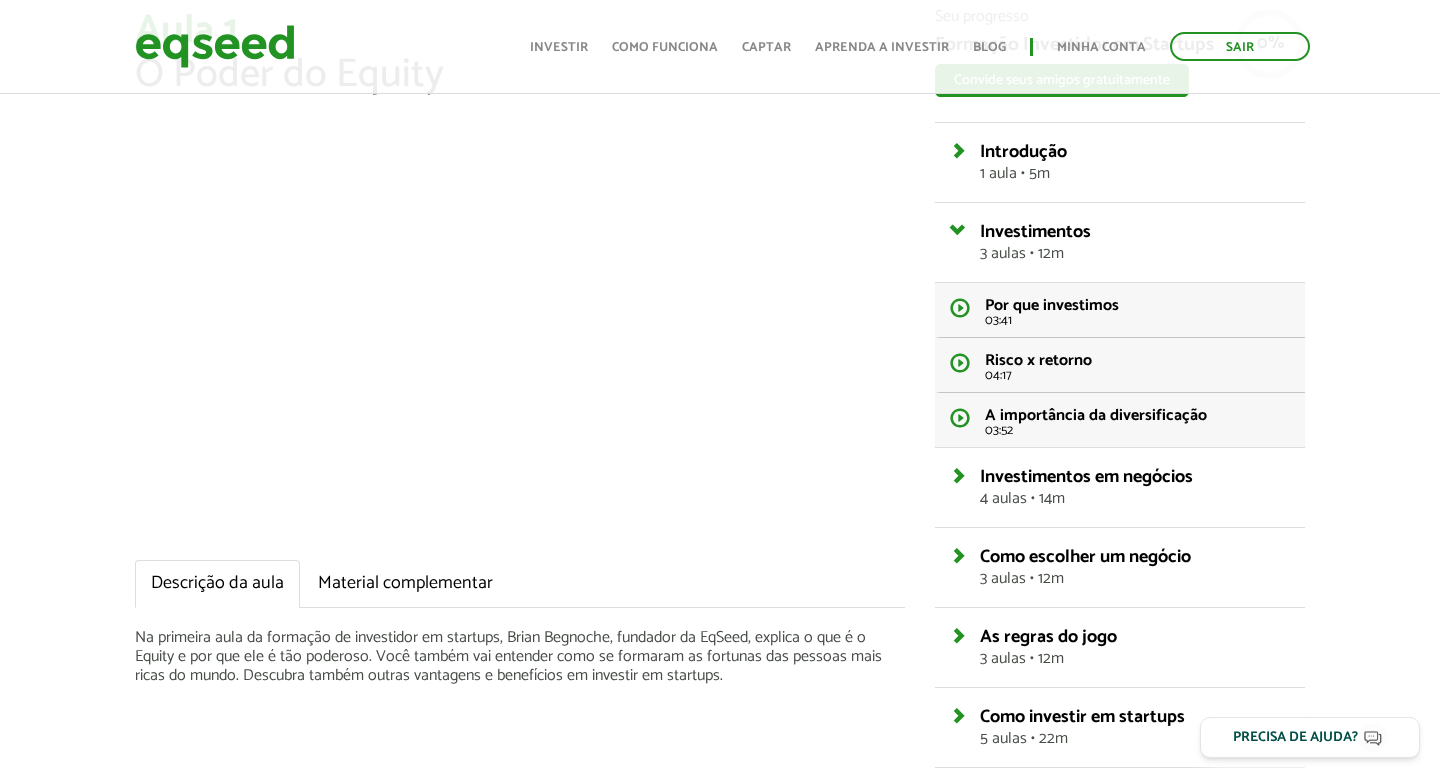 click on "Introdução 1 aula • 5m" at bounding box center (1120, 162) 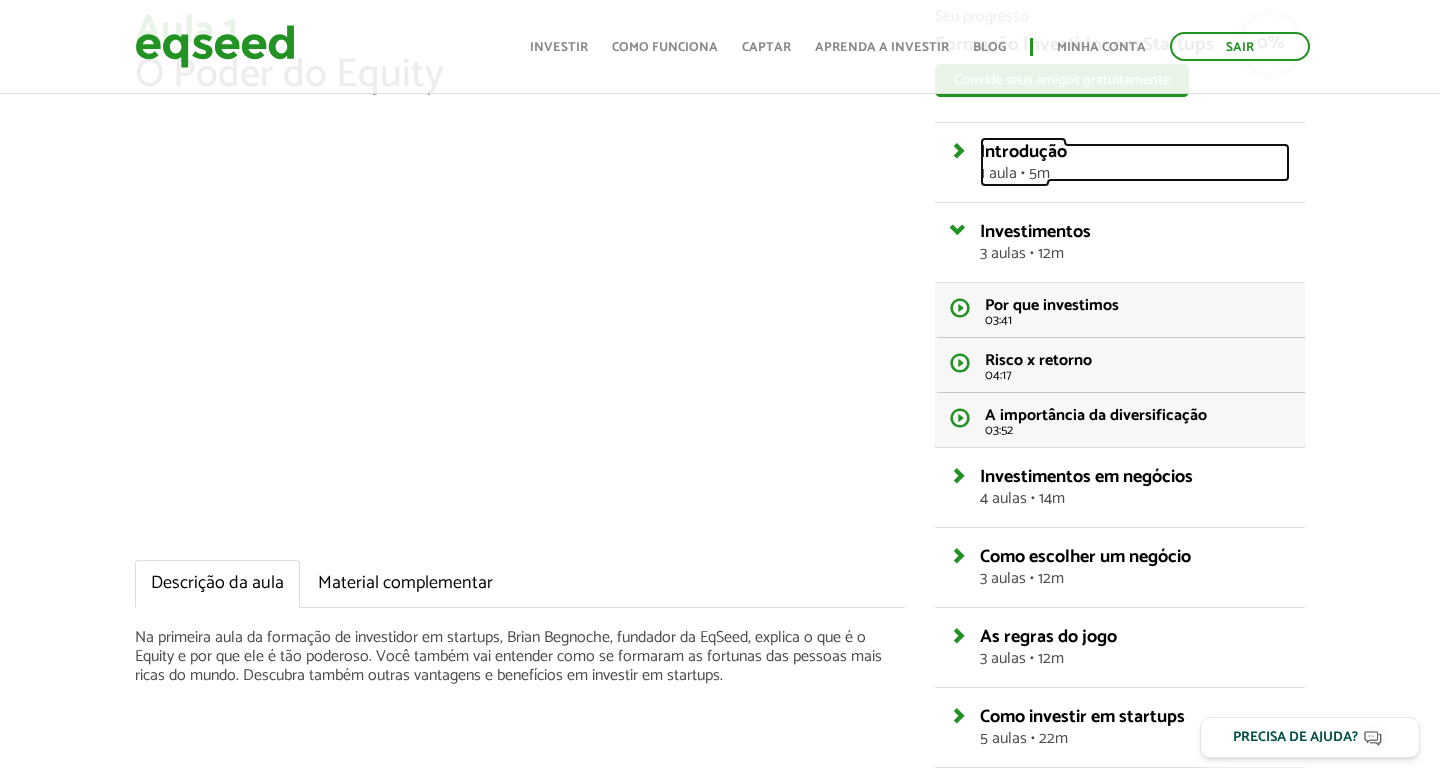 click on "Introdução 1 aula • 5m" at bounding box center [1135, 162] 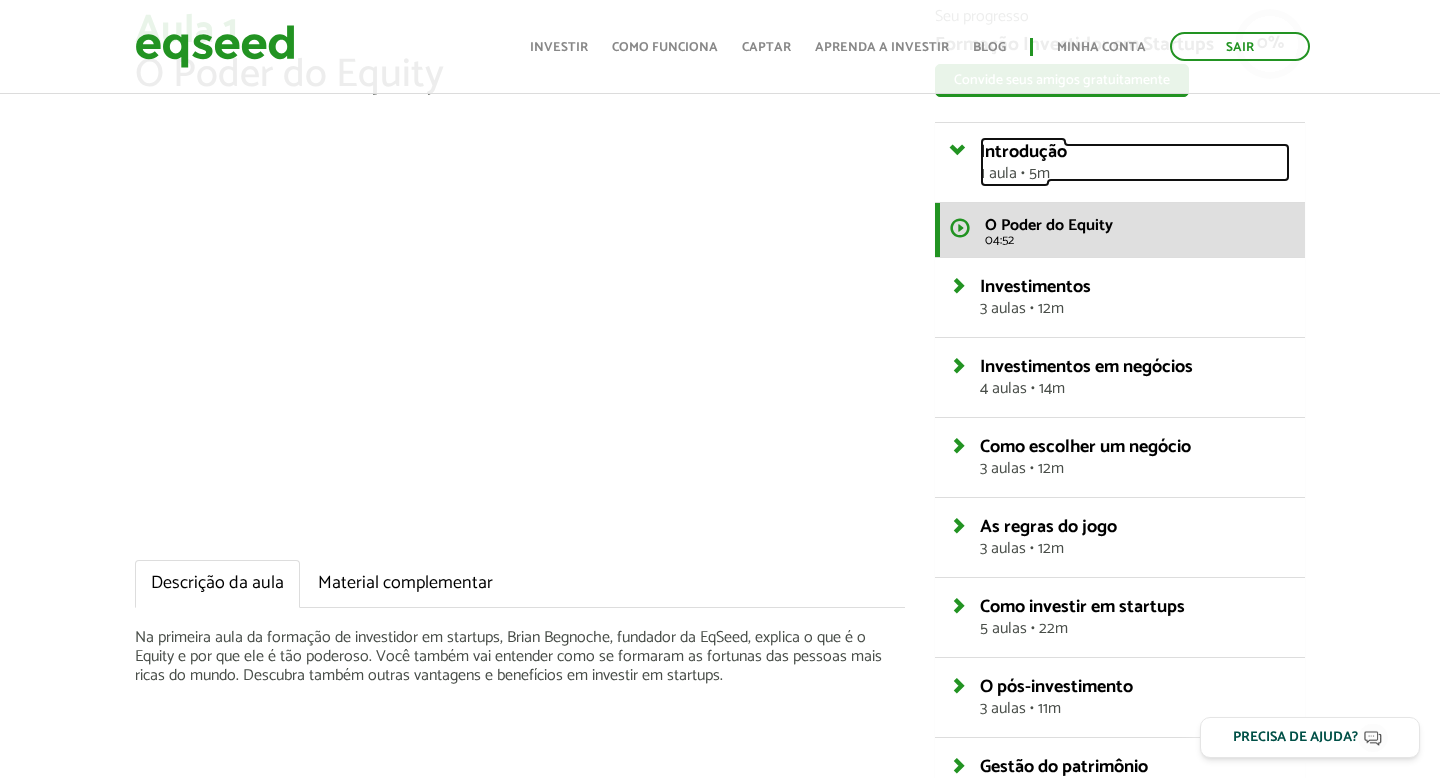 scroll, scrollTop: 0, scrollLeft: 0, axis: both 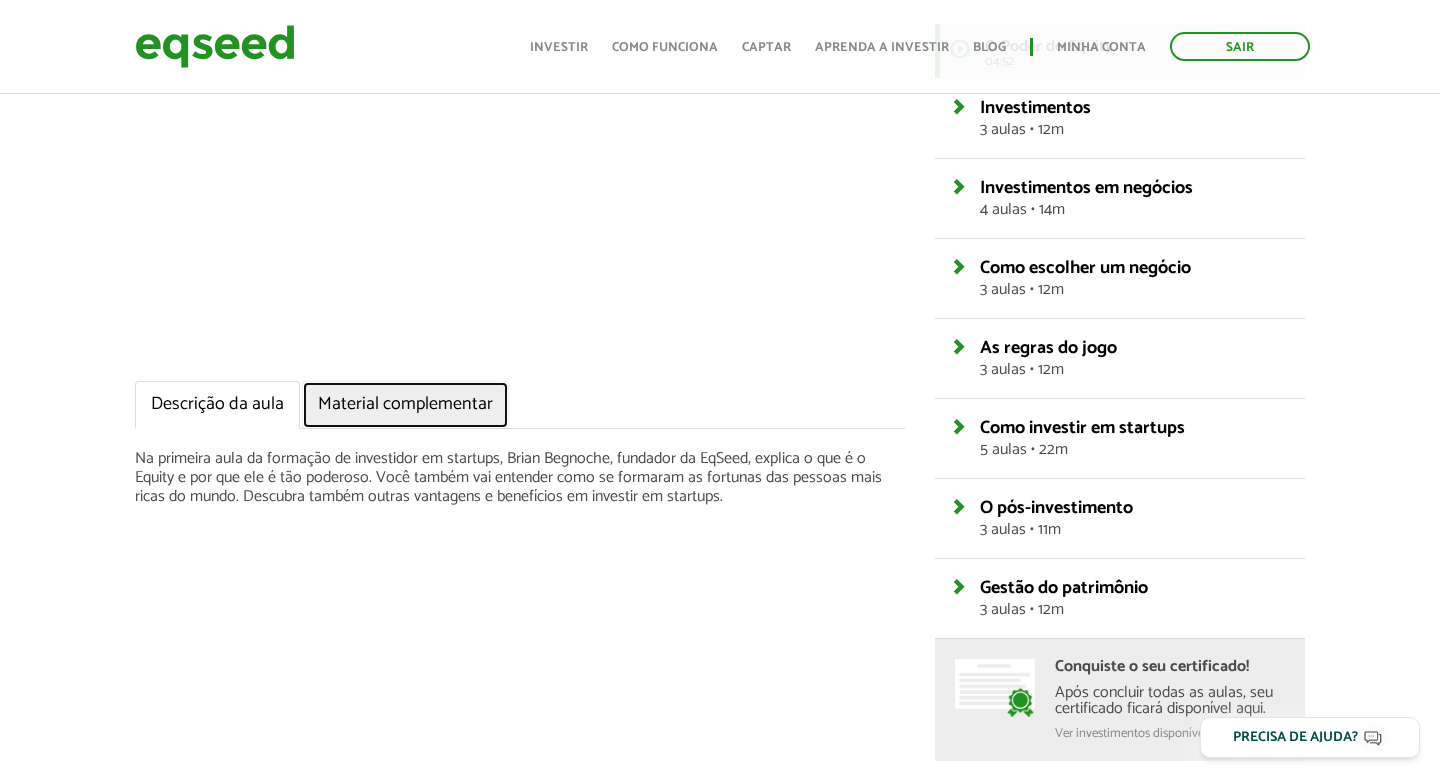 click on "Material complementar" at bounding box center [405, 405] 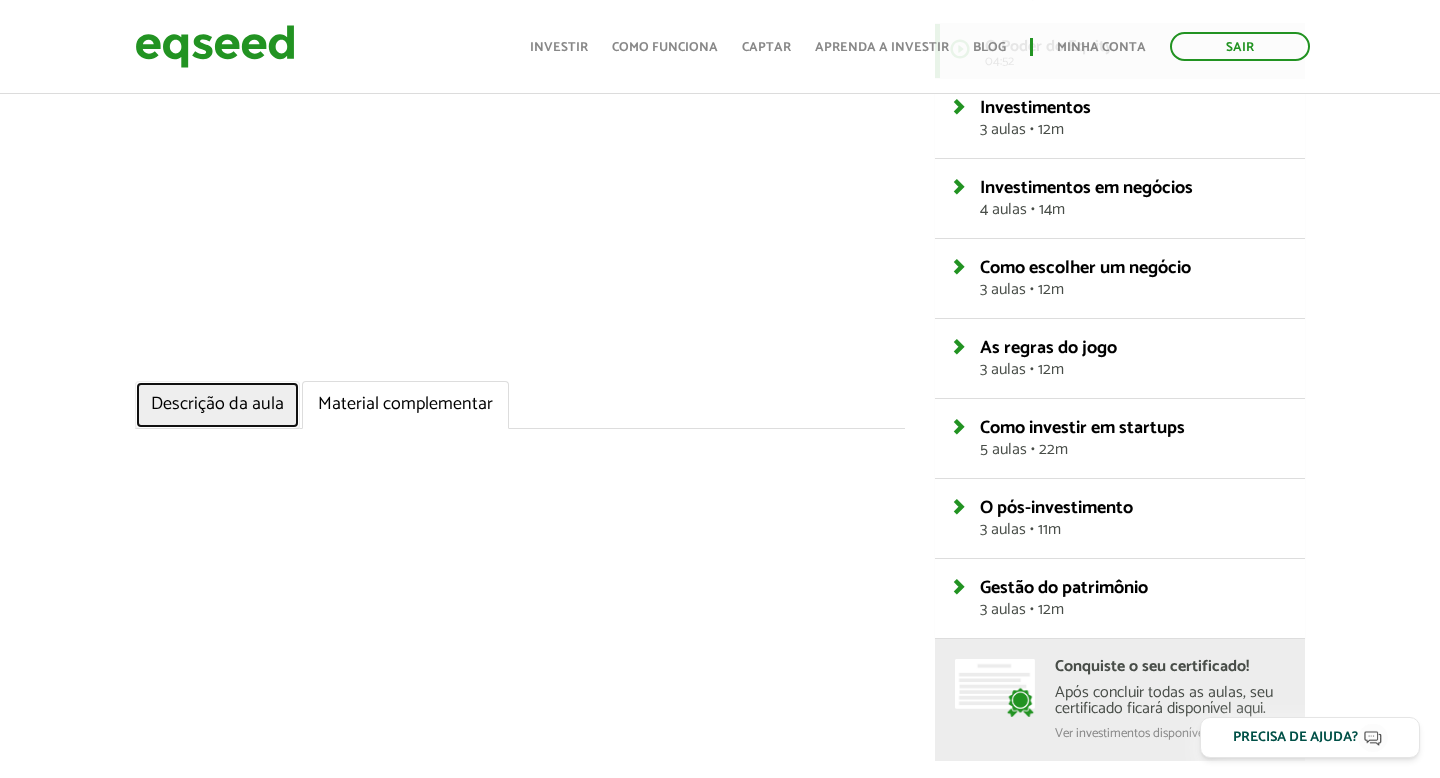 click on "Descrição da aula" at bounding box center [217, 405] 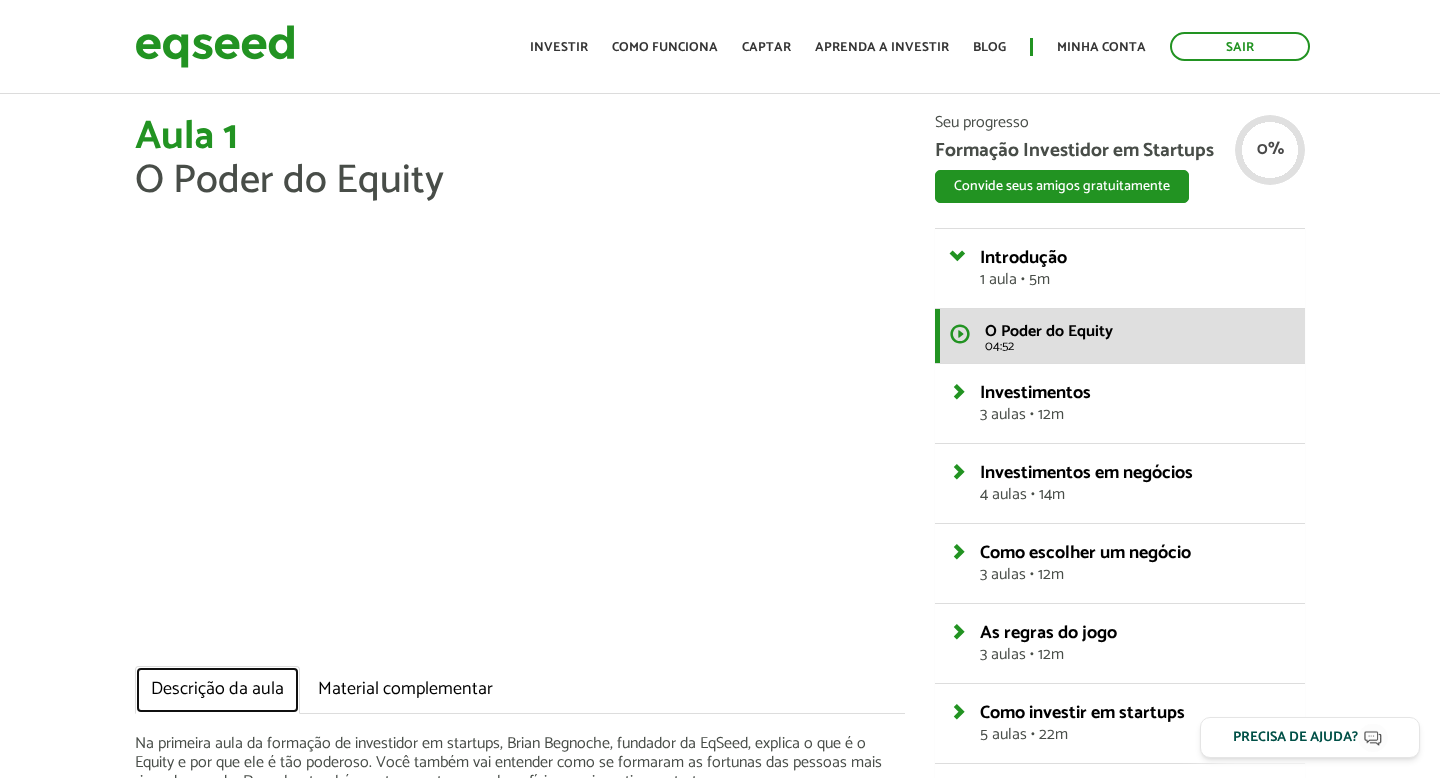 scroll, scrollTop: 0, scrollLeft: 0, axis: both 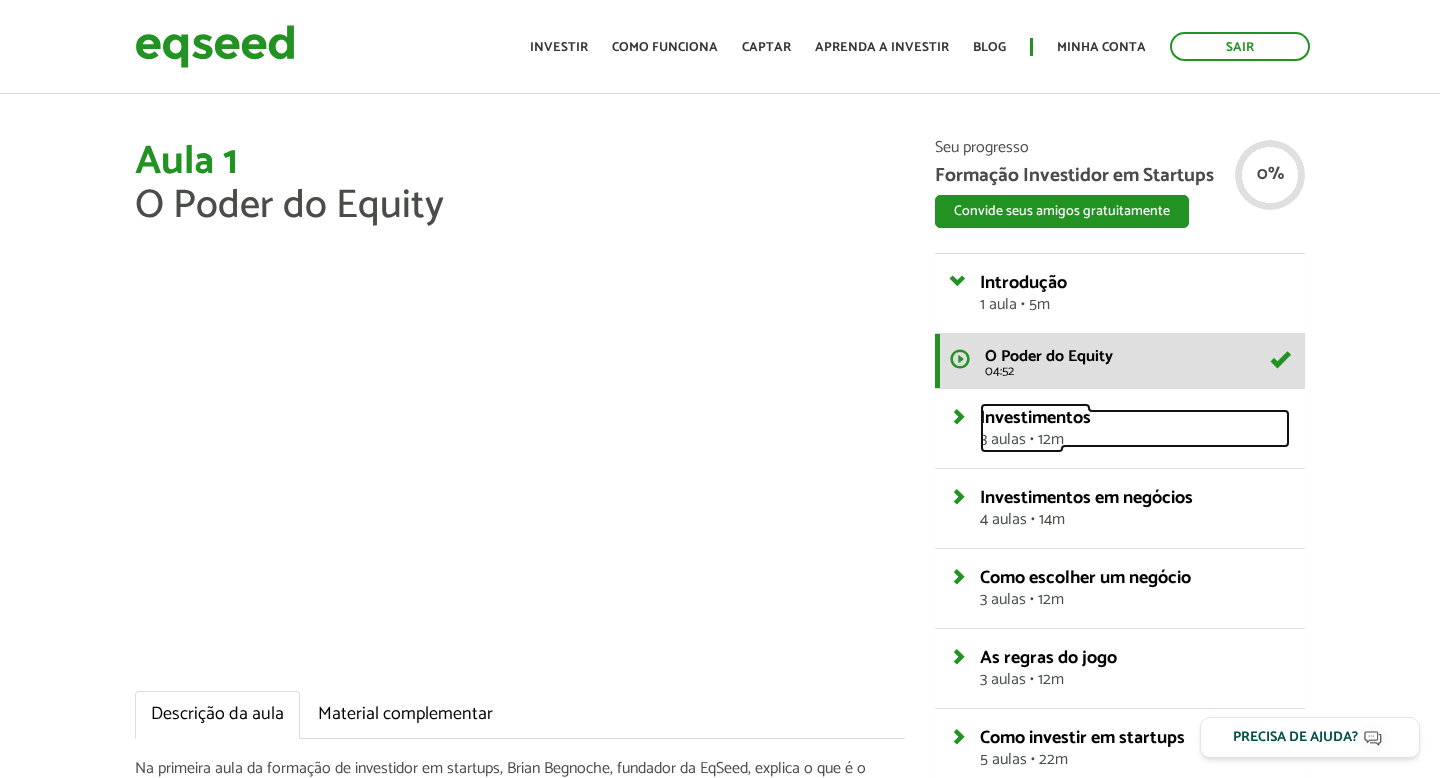 click on "Investimentos 3 aulas • 12m" at bounding box center [1135, 428] 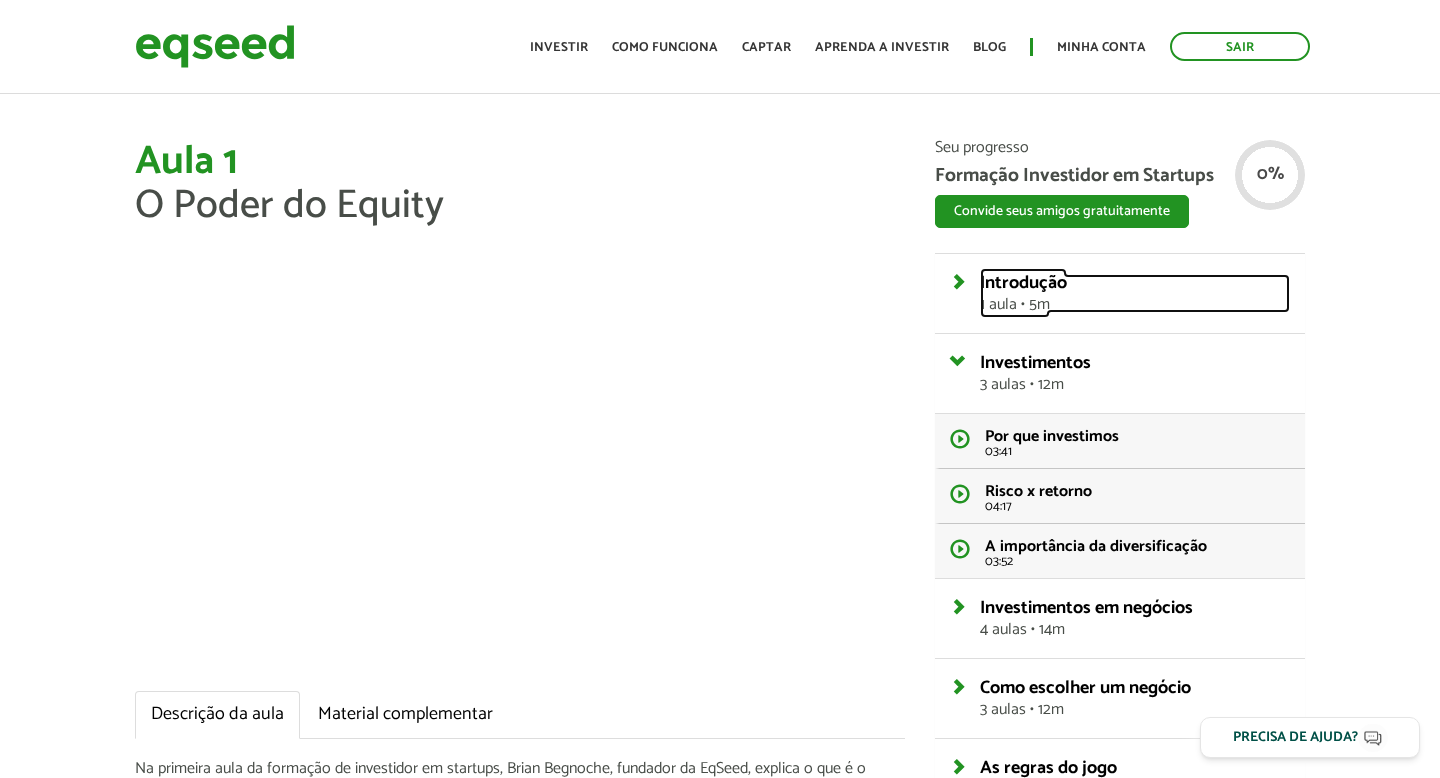 click on "1 aula • 5m" at bounding box center (1135, 305) 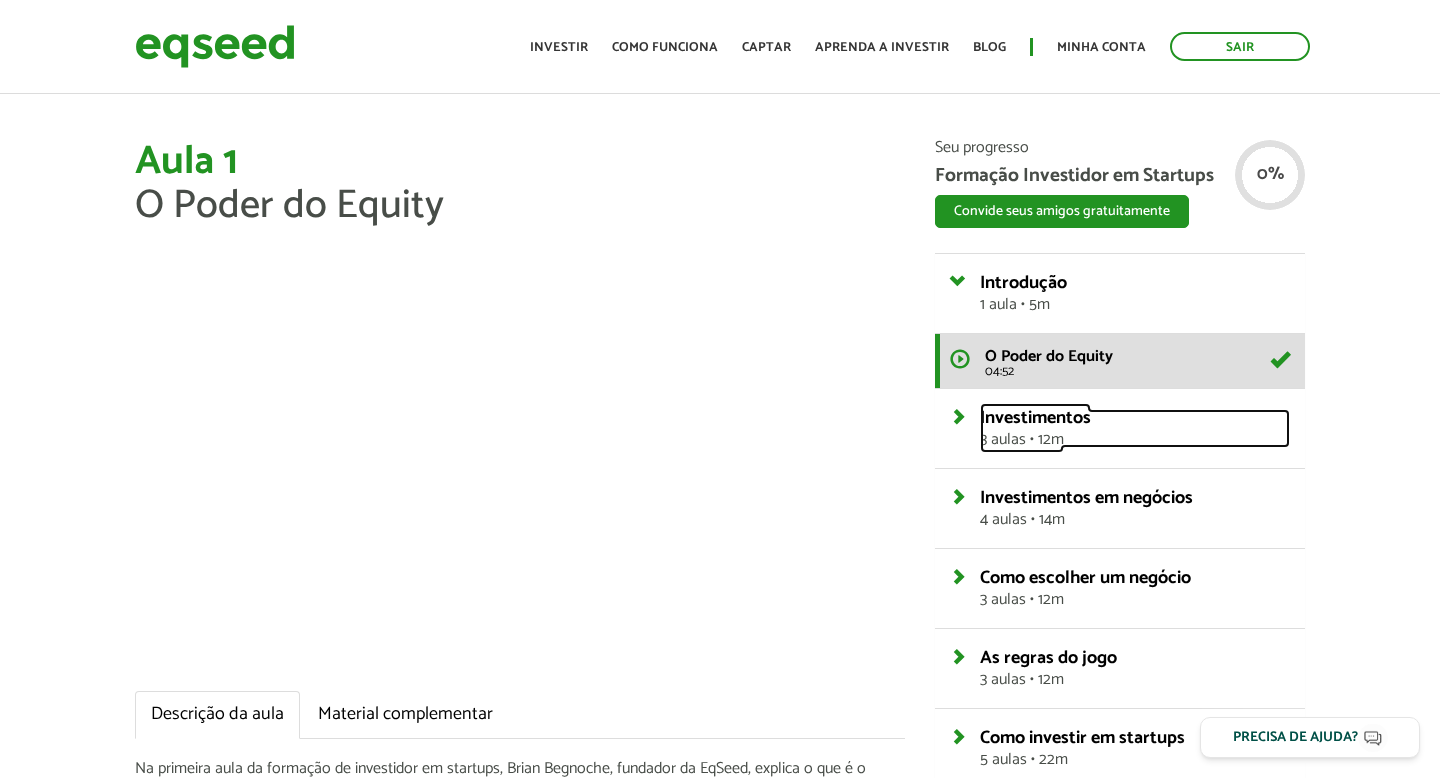click on "Investimentos" at bounding box center [1035, 418] 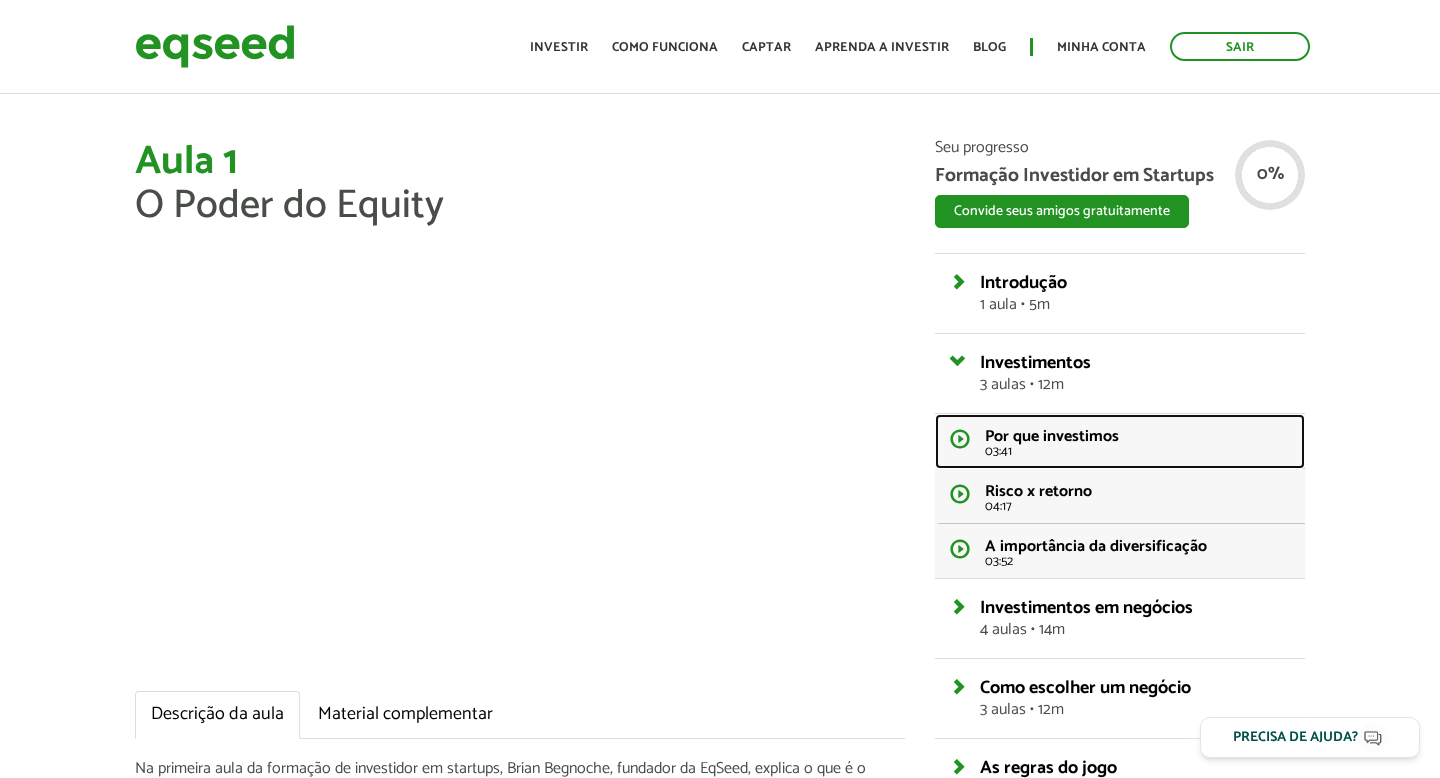 click on "Por que investimos" at bounding box center (1052, 436) 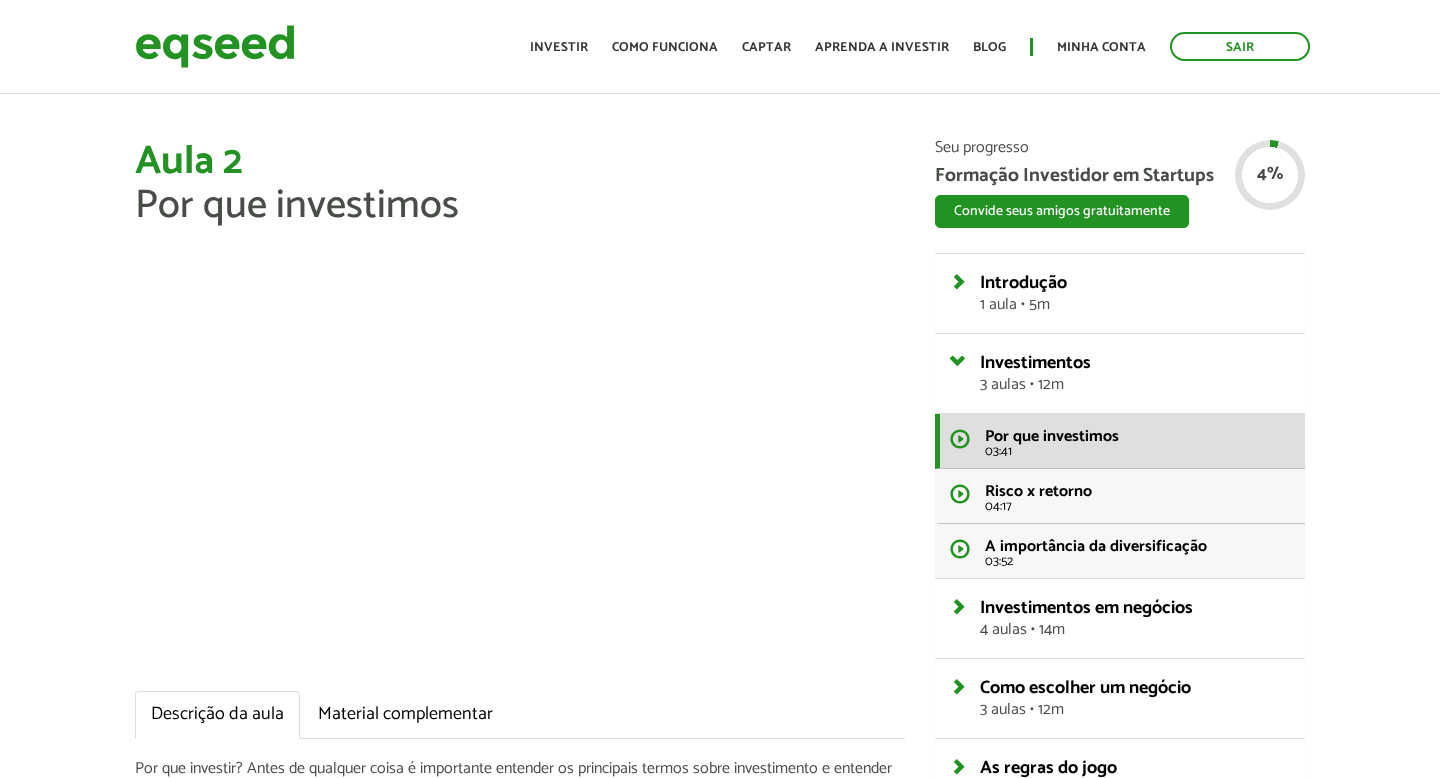 scroll, scrollTop: 0, scrollLeft: 0, axis: both 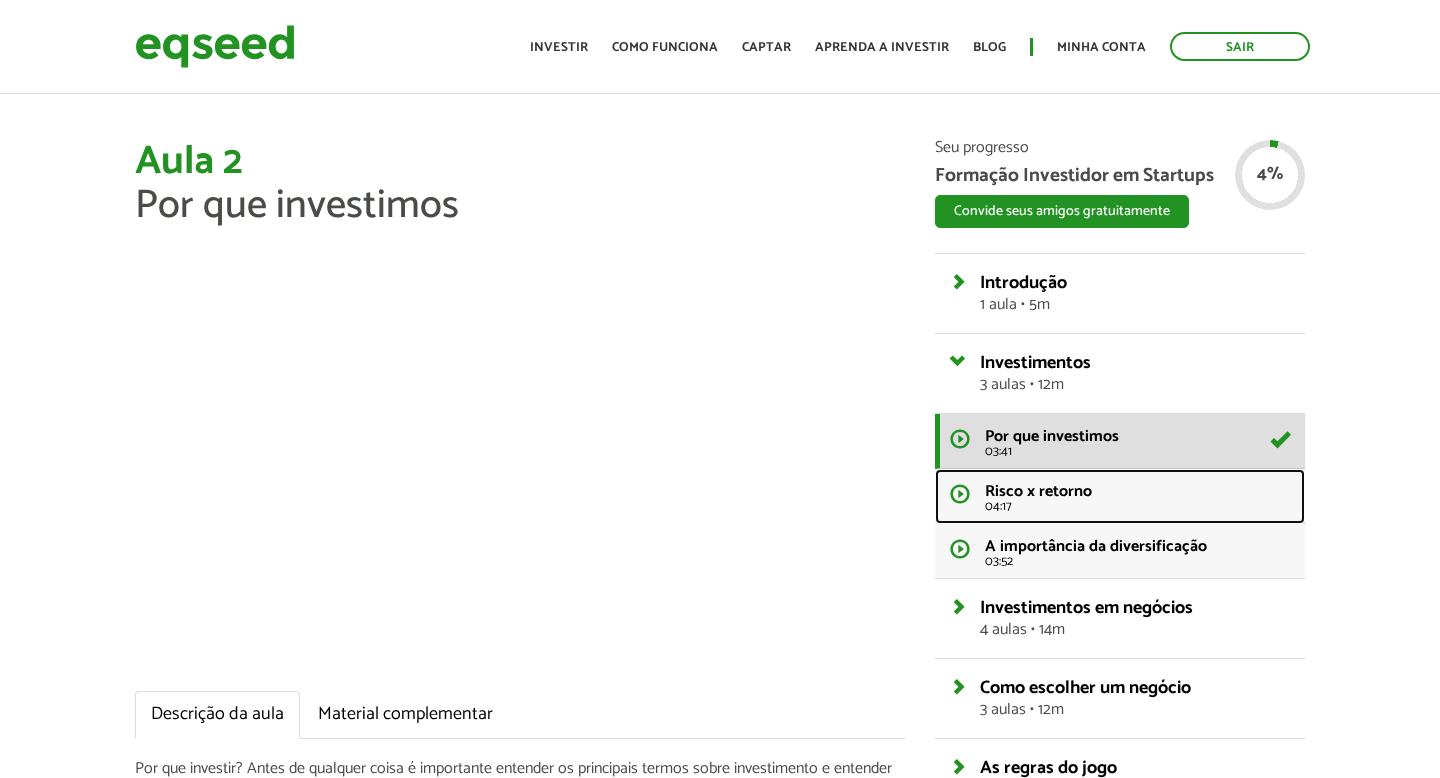 click on "Risco x retorno" at bounding box center [1038, 491] 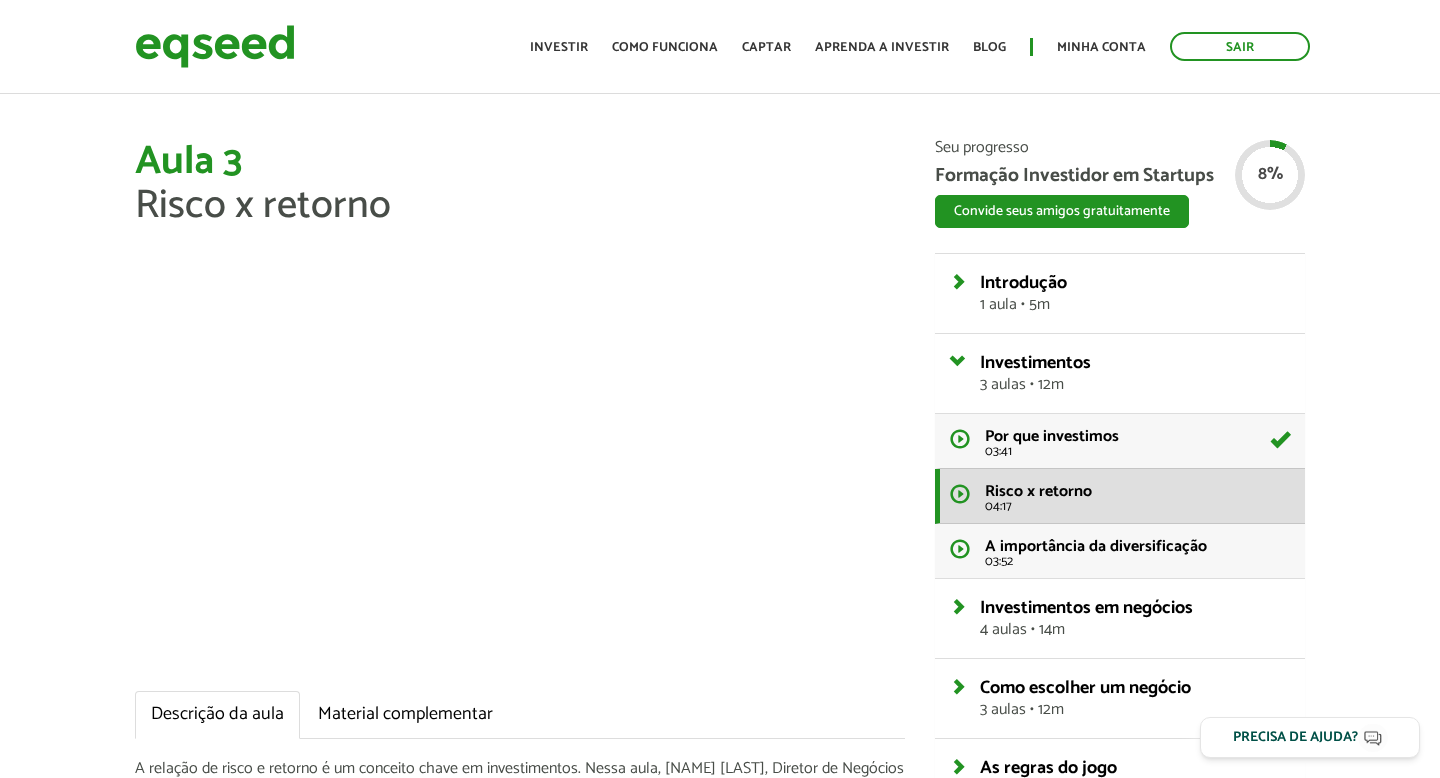 scroll, scrollTop: 0, scrollLeft: 0, axis: both 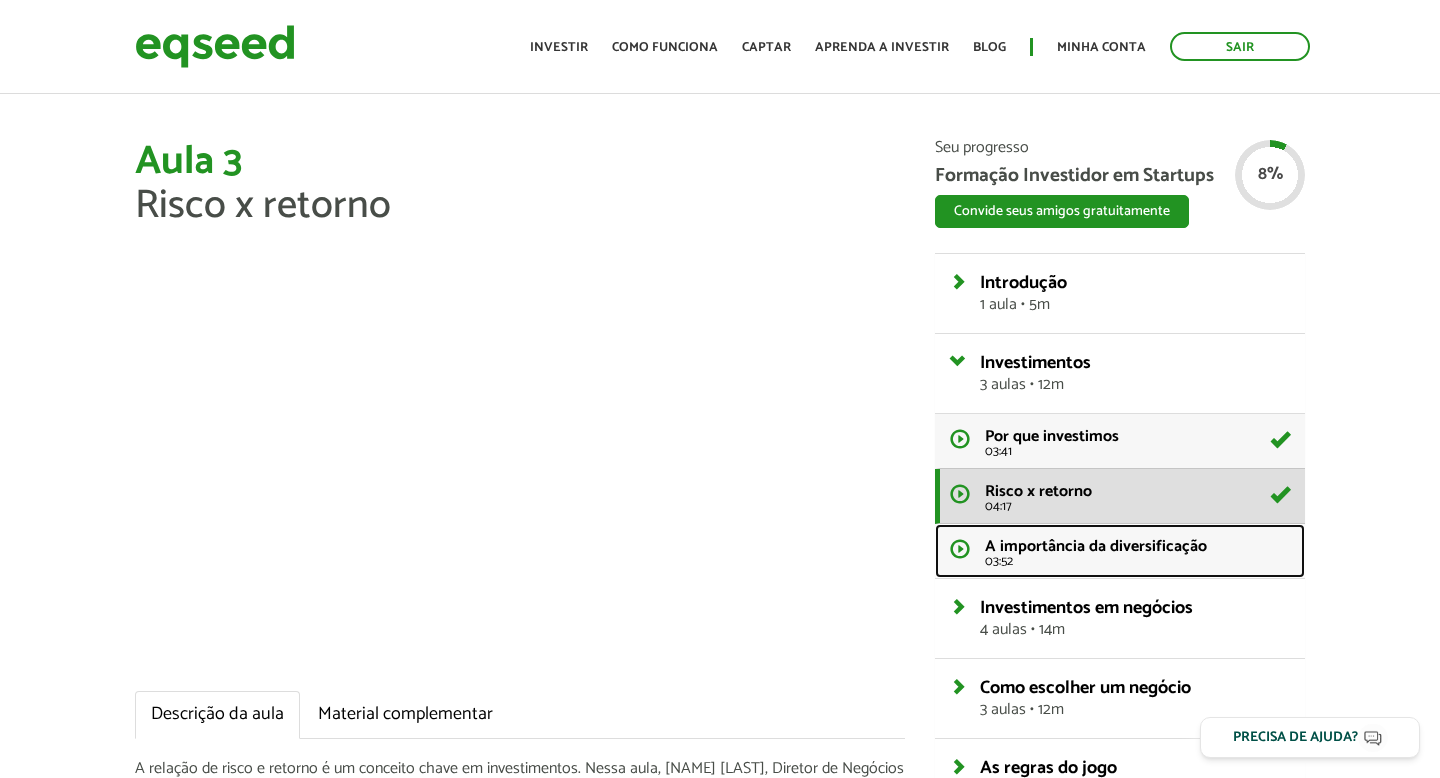 click on "03:52" at bounding box center [1137, 561] 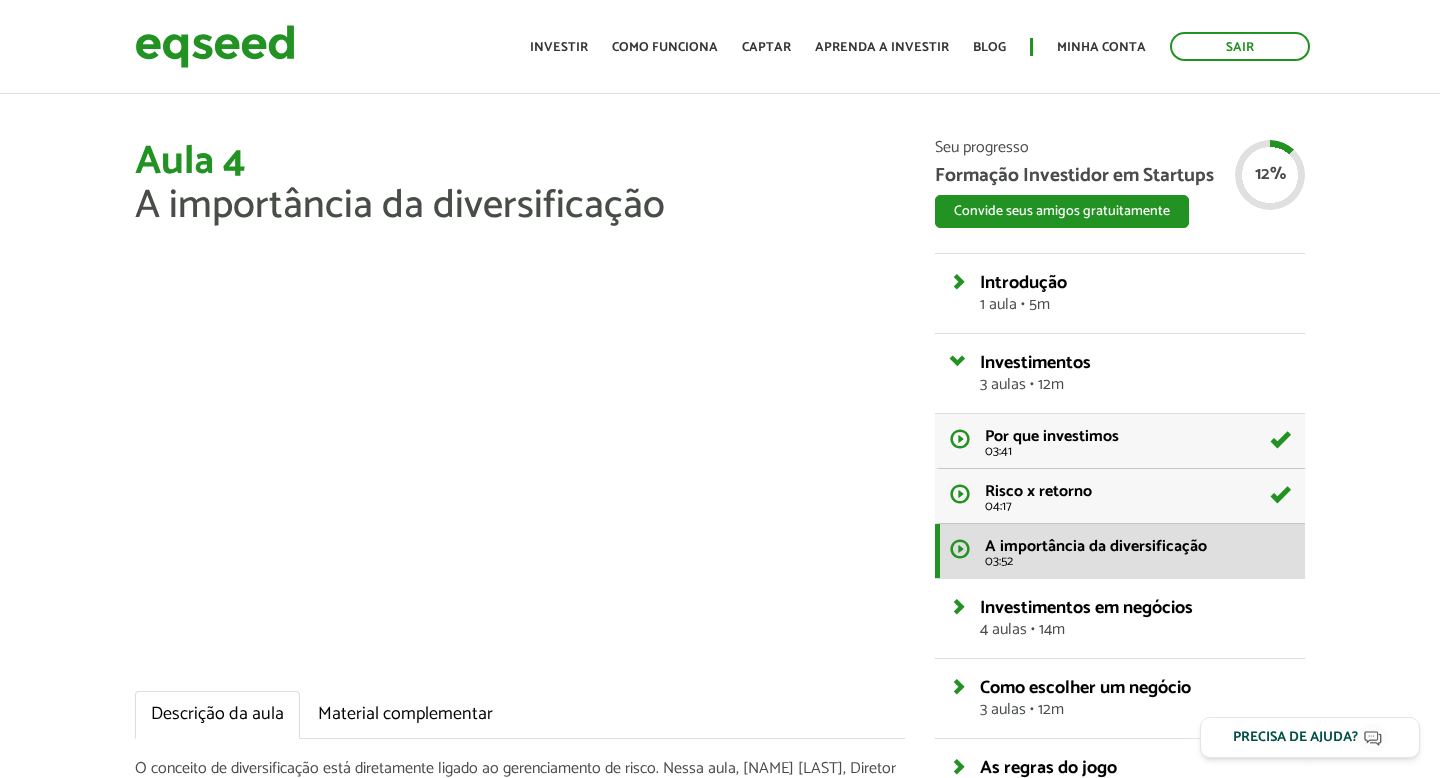 scroll, scrollTop: 0, scrollLeft: 0, axis: both 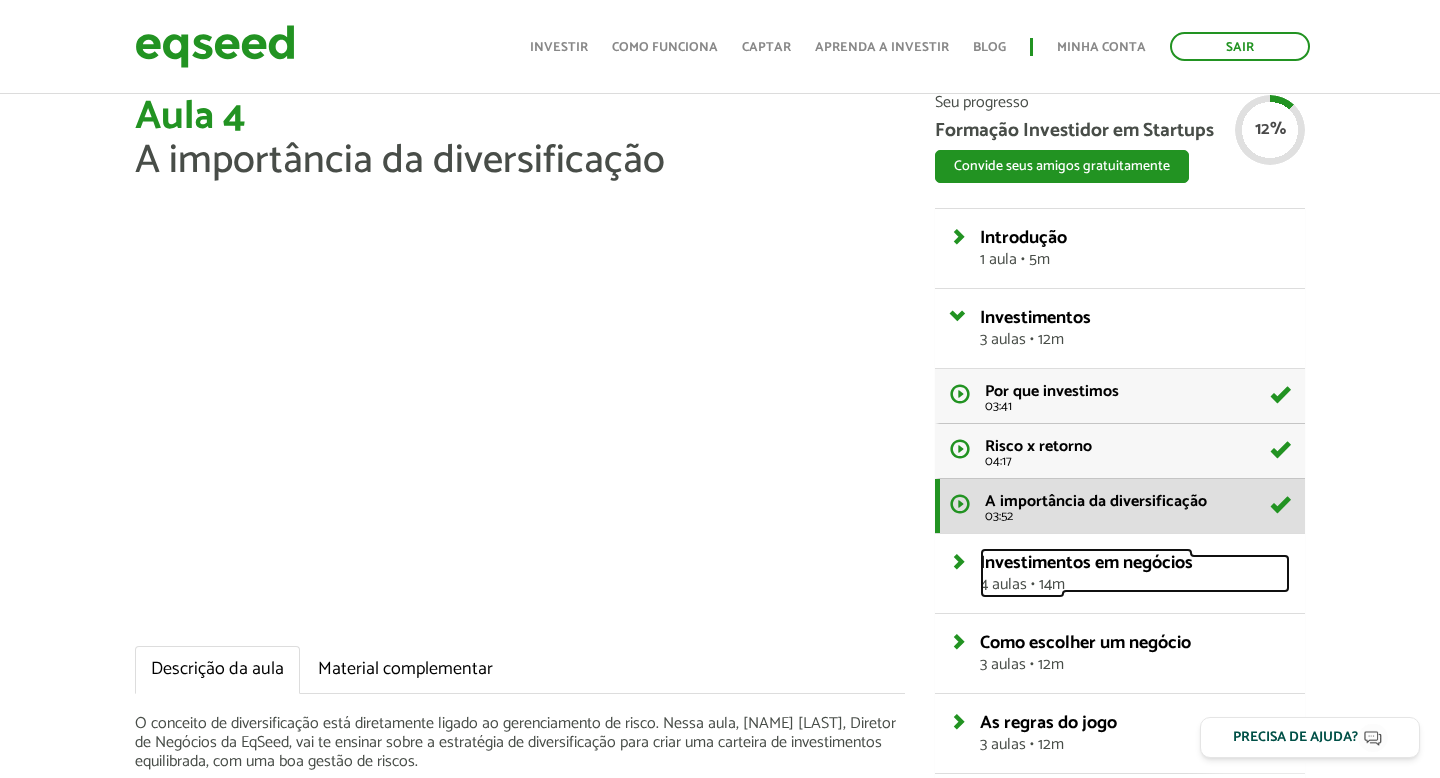 click on "Investimentos em negócios" at bounding box center [1086, 563] 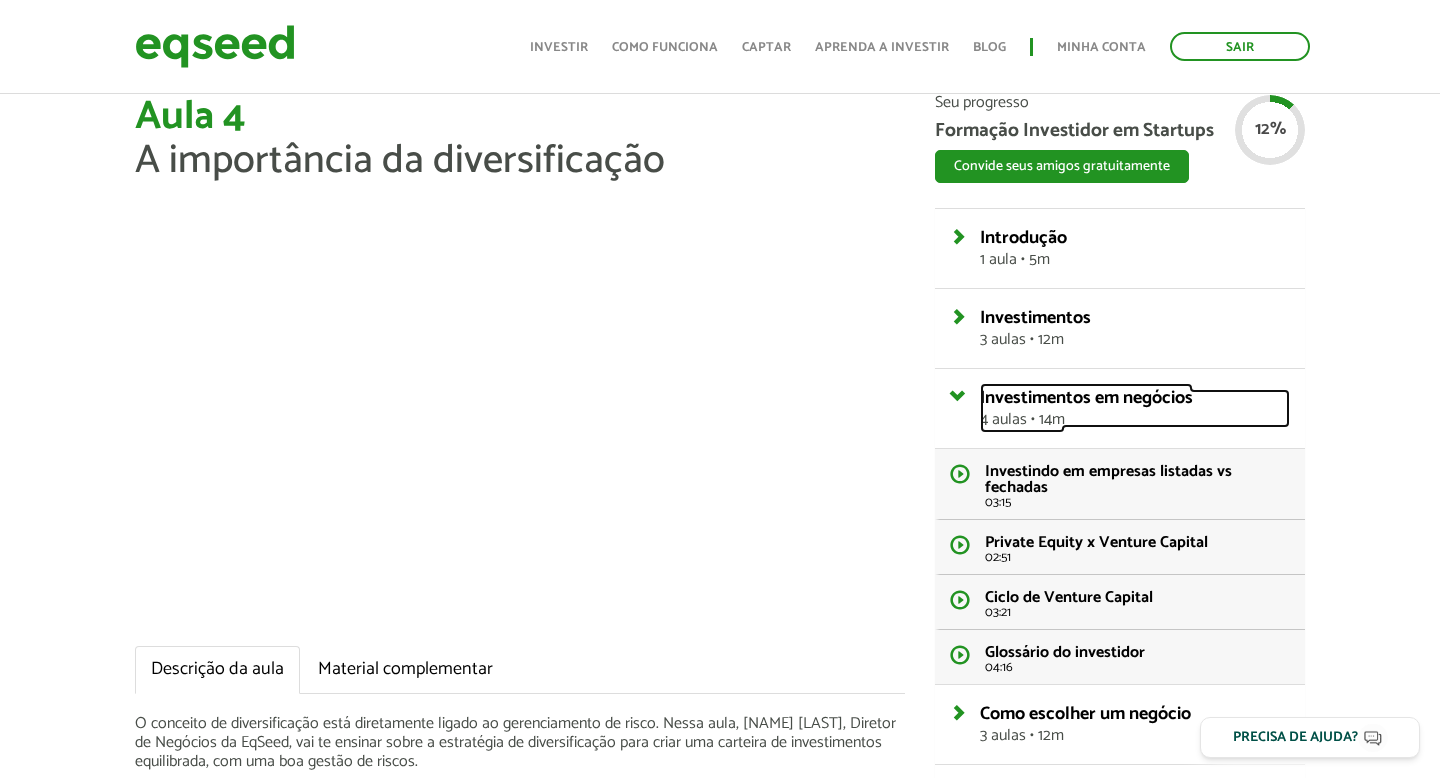 click on "Investimentos em negócios" at bounding box center (1086, 398) 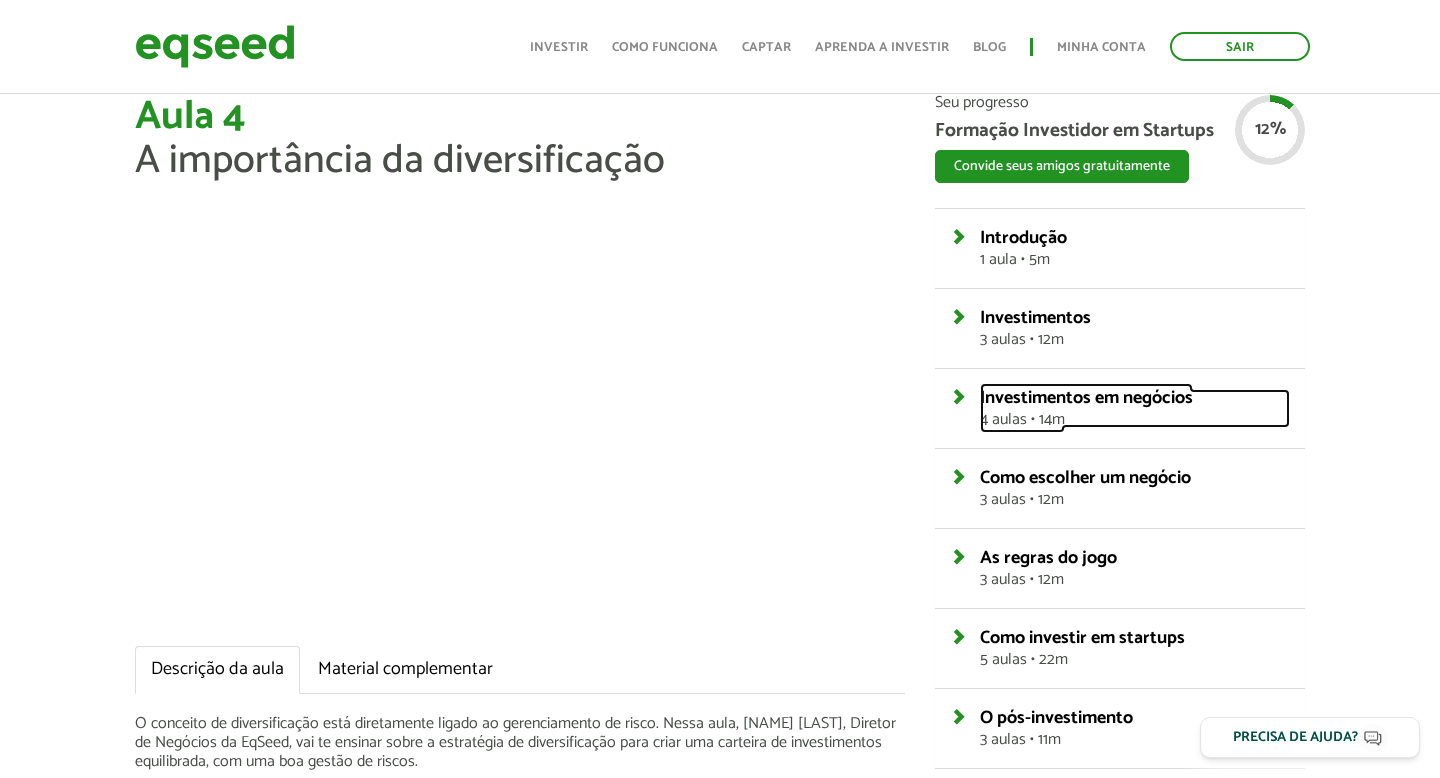 click on "Investimentos em negócios" at bounding box center (1086, 398) 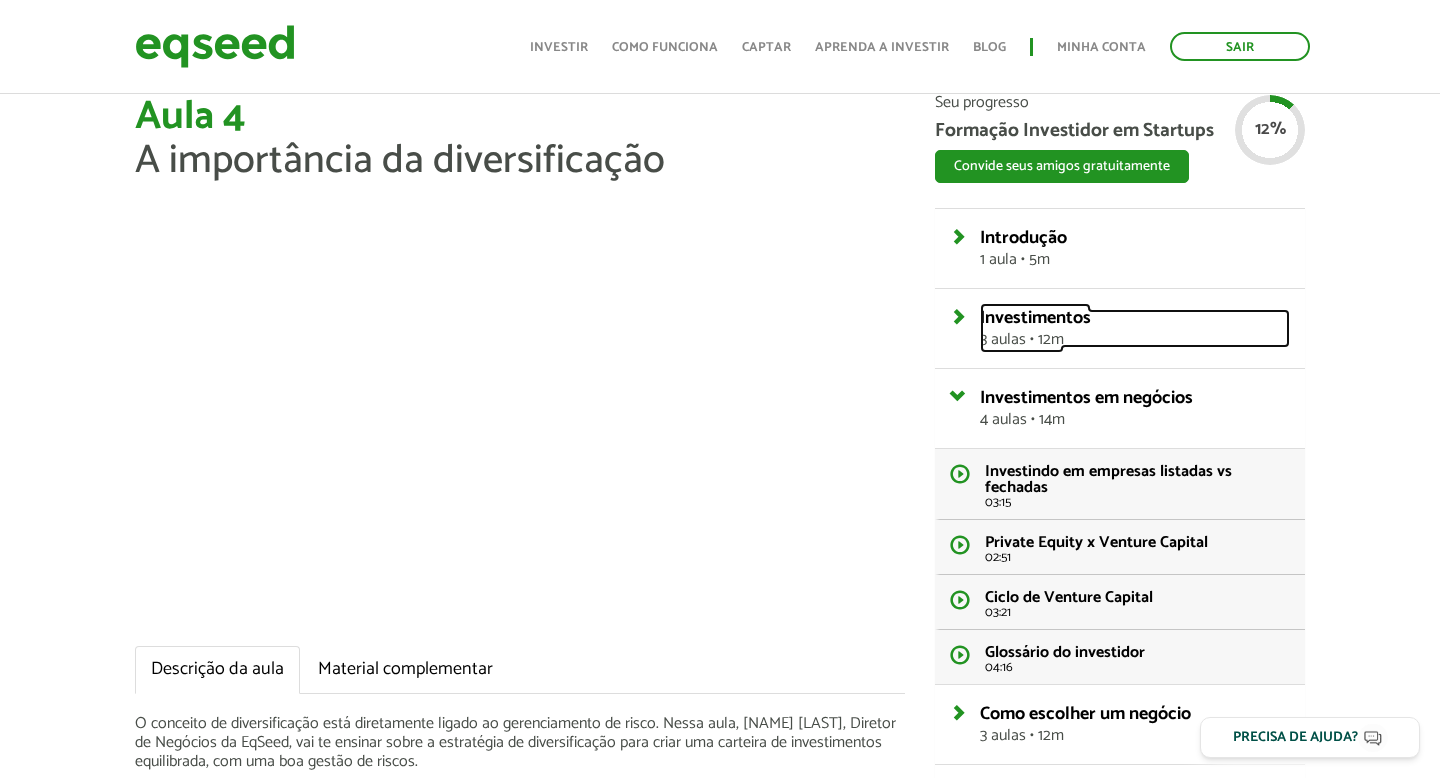 click on "3 aulas • 12m" at bounding box center (1135, 340) 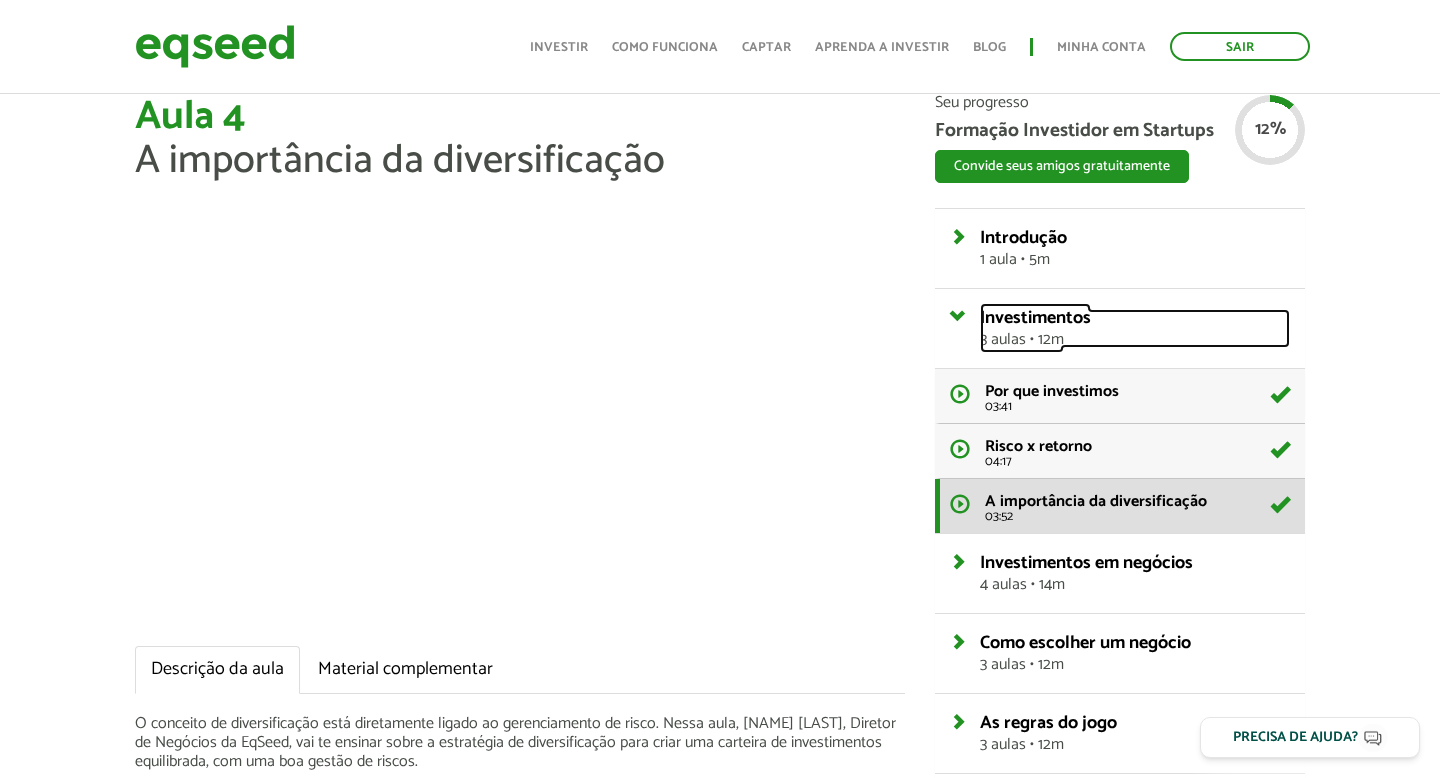 click on "3 aulas • 12m" at bounding box center [1135, 340] 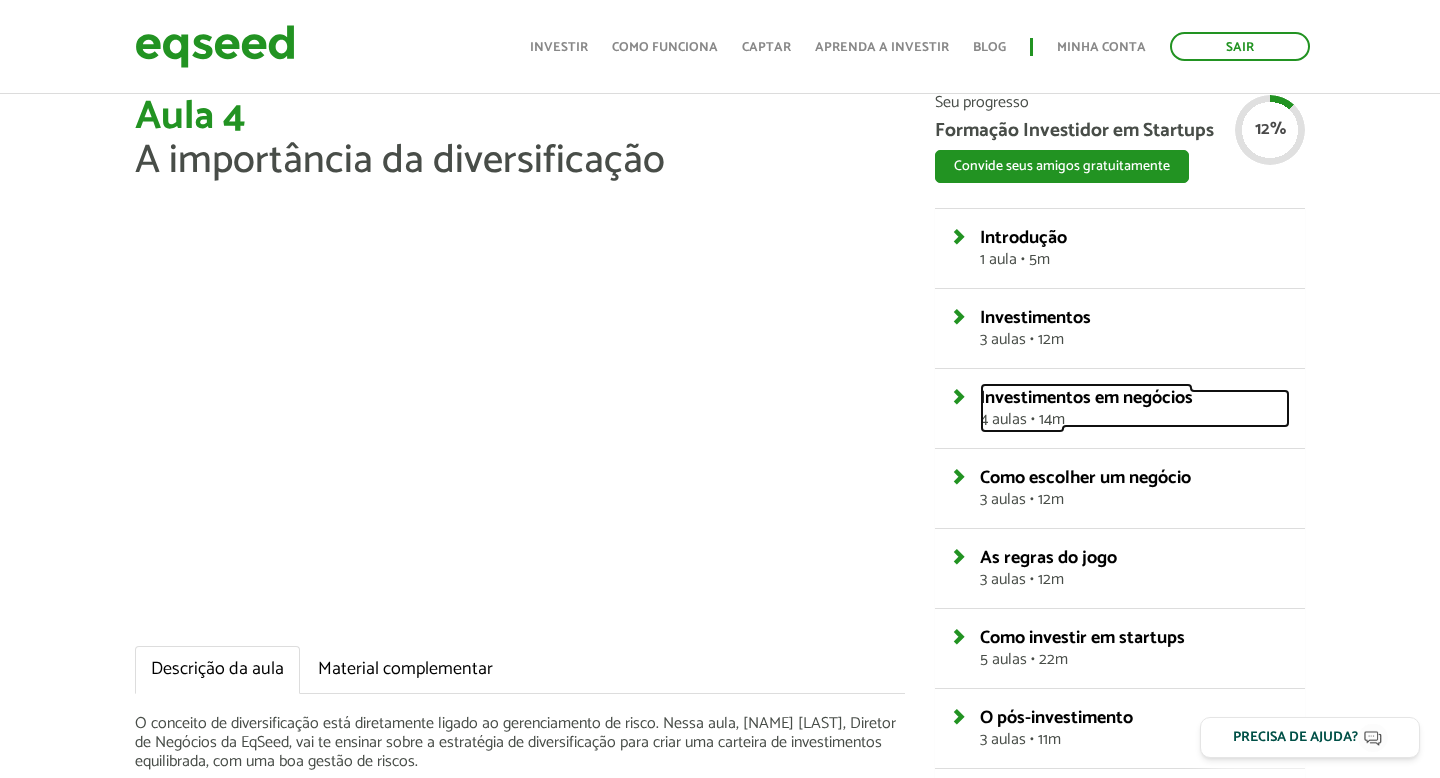 click on "4 aulas • 14m" at bounding box center [1135, 420] 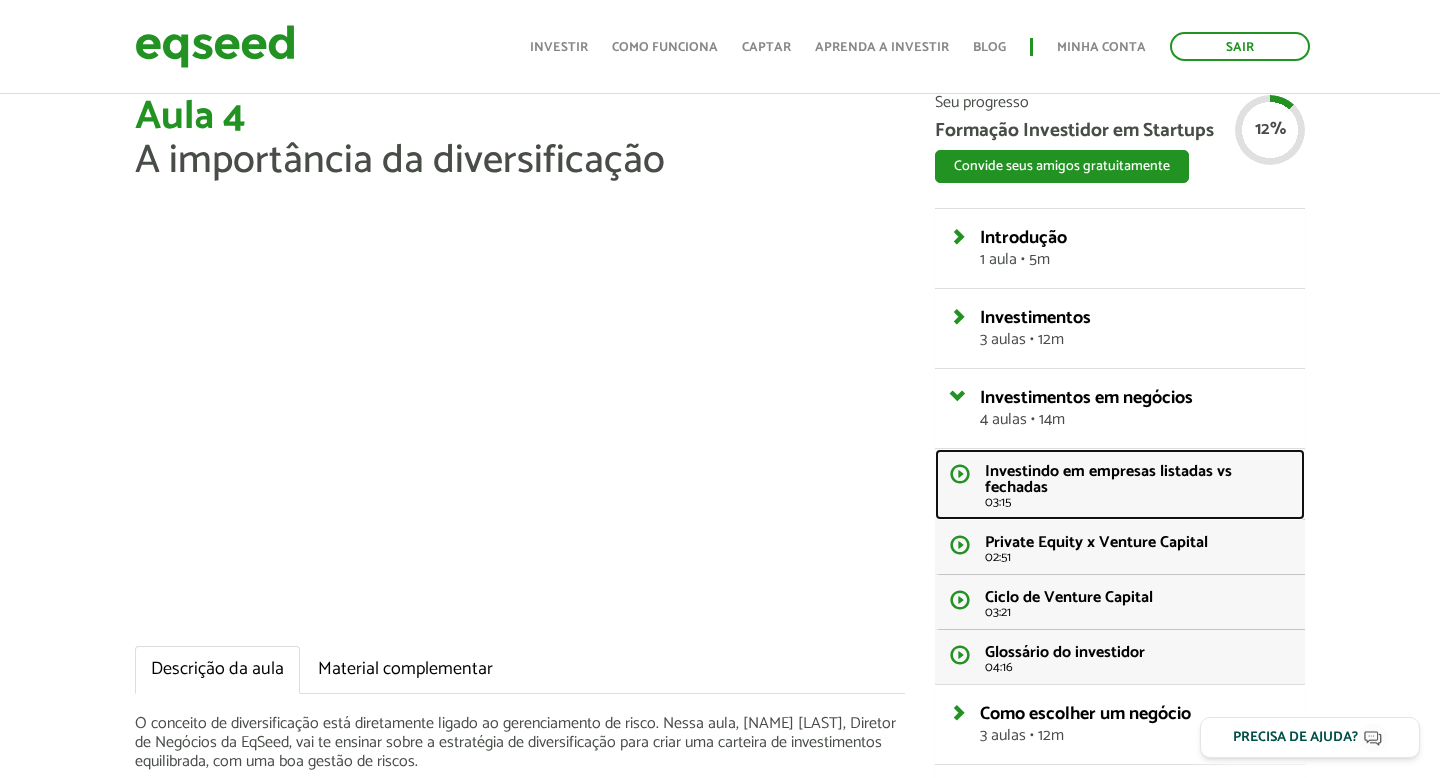 click on "Investindo em empresas listadas vs fechadas   03:15" at bounding box center (1120, 484) 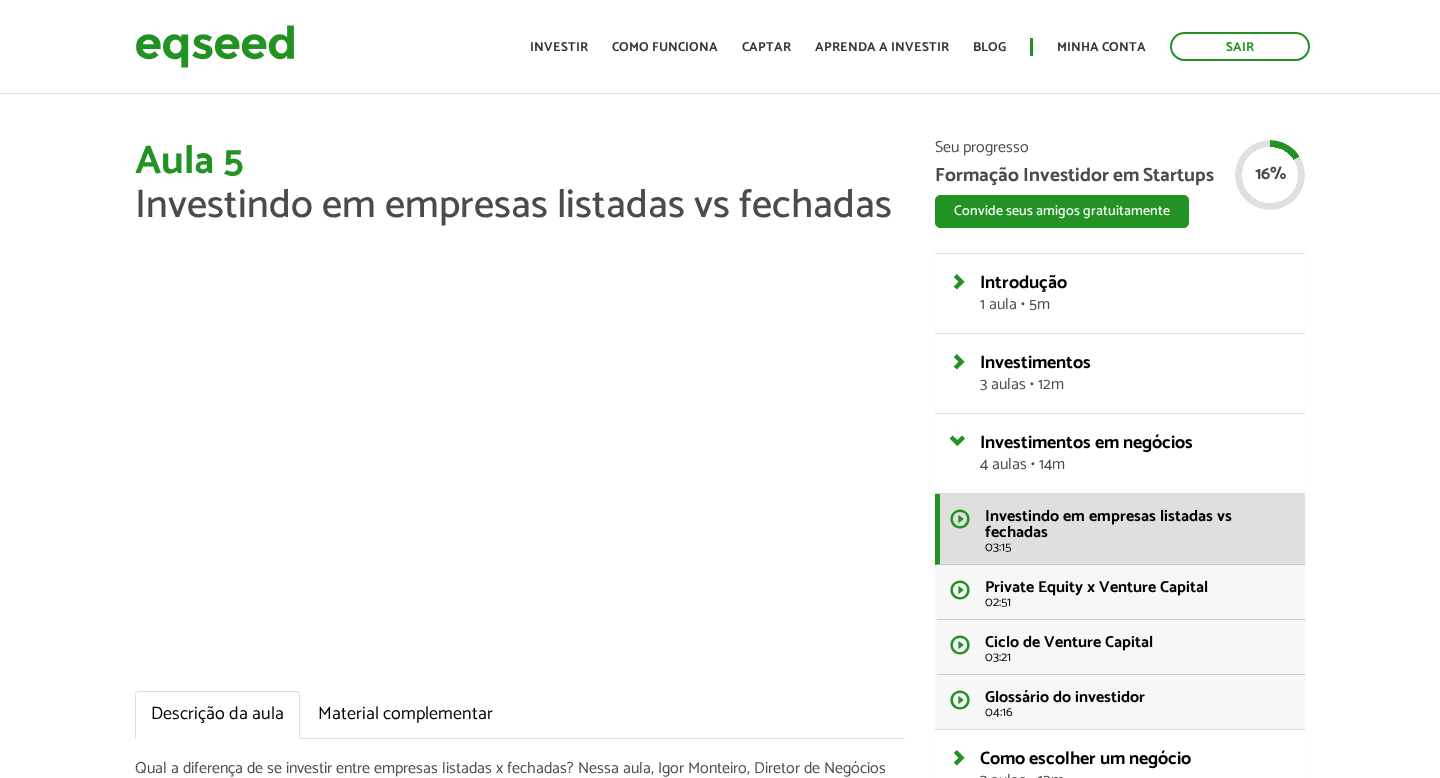 scroll, scrollTop: 0, scrollLeft: 0, axis: both 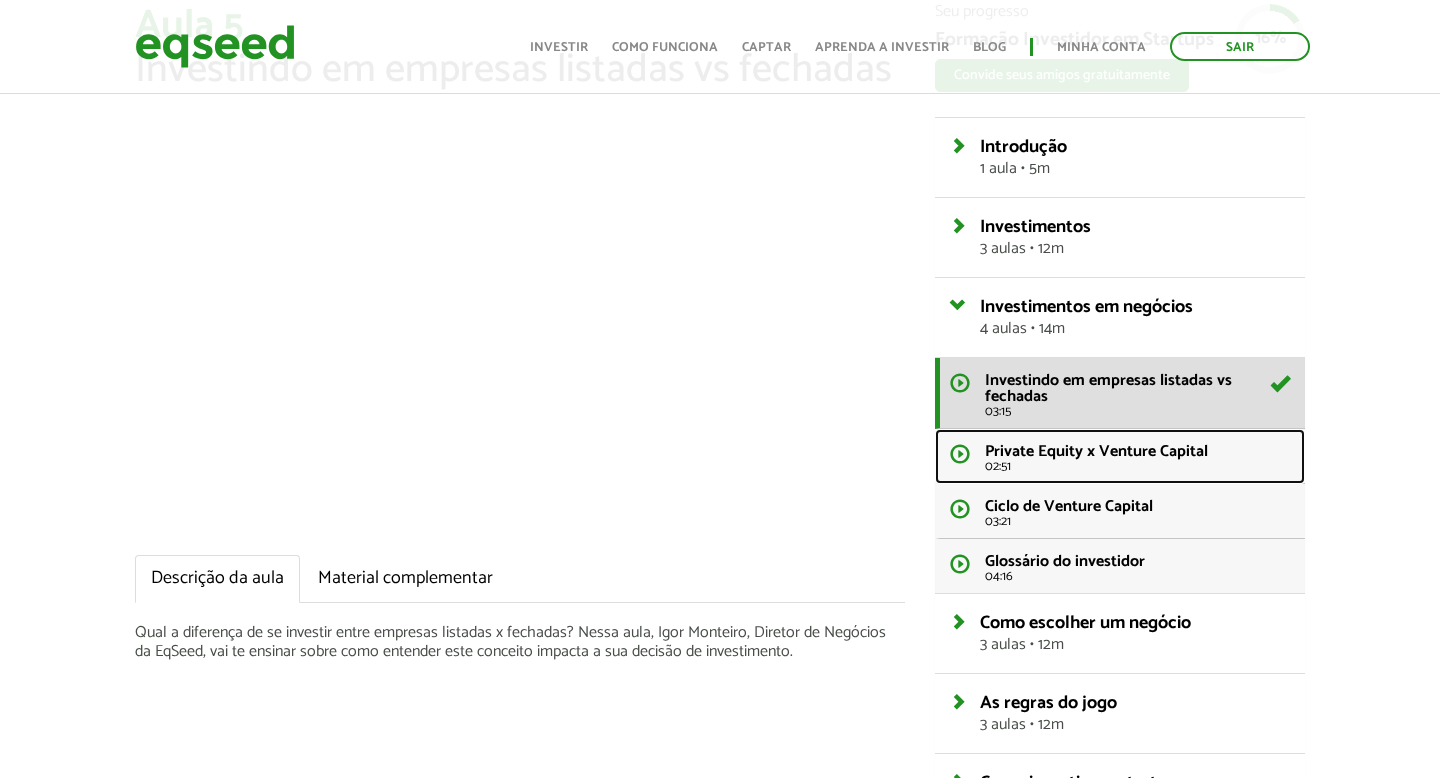 click on "Private Equity x Venture Capital" at bounding box center (1096, 451) 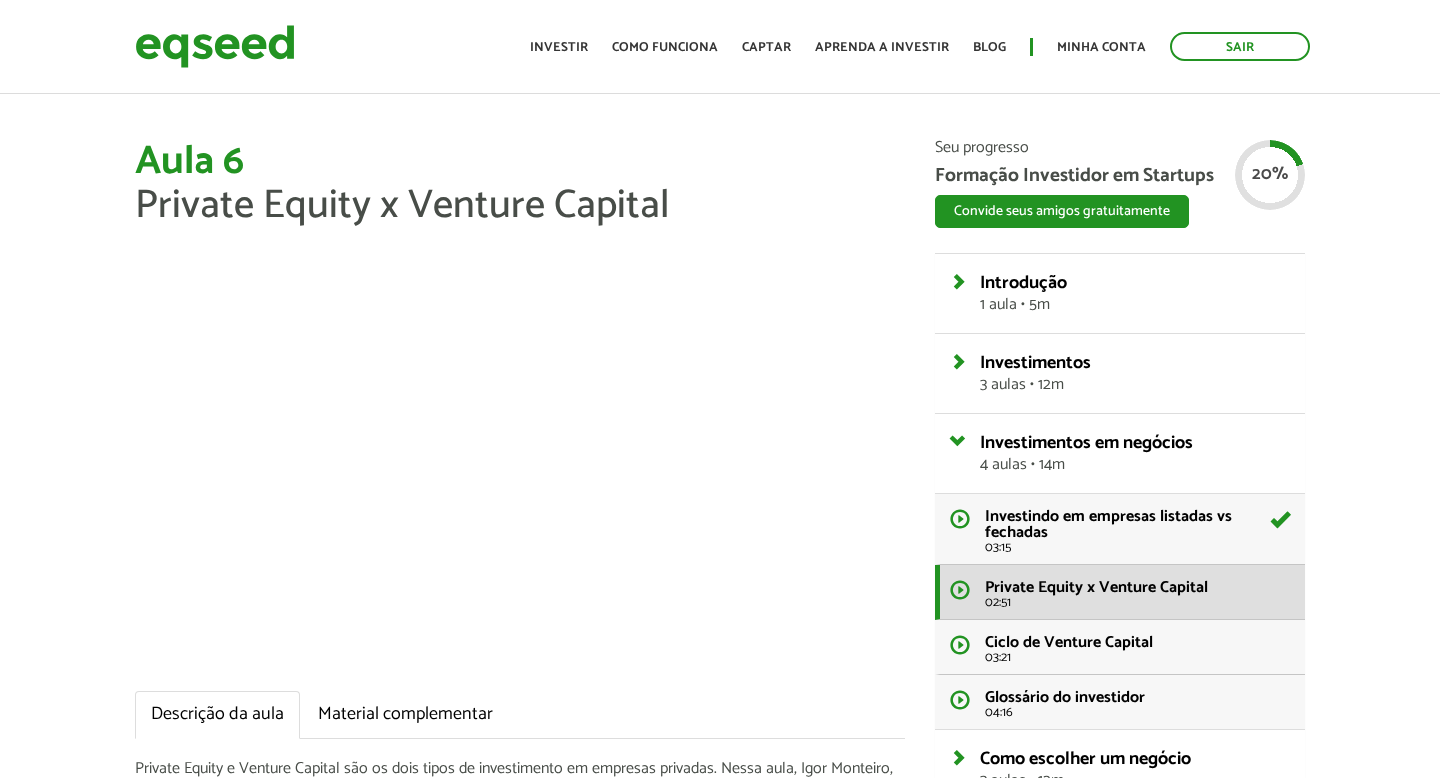 scroll, scrollTop: 0, scrollLeft: 0, axis: both 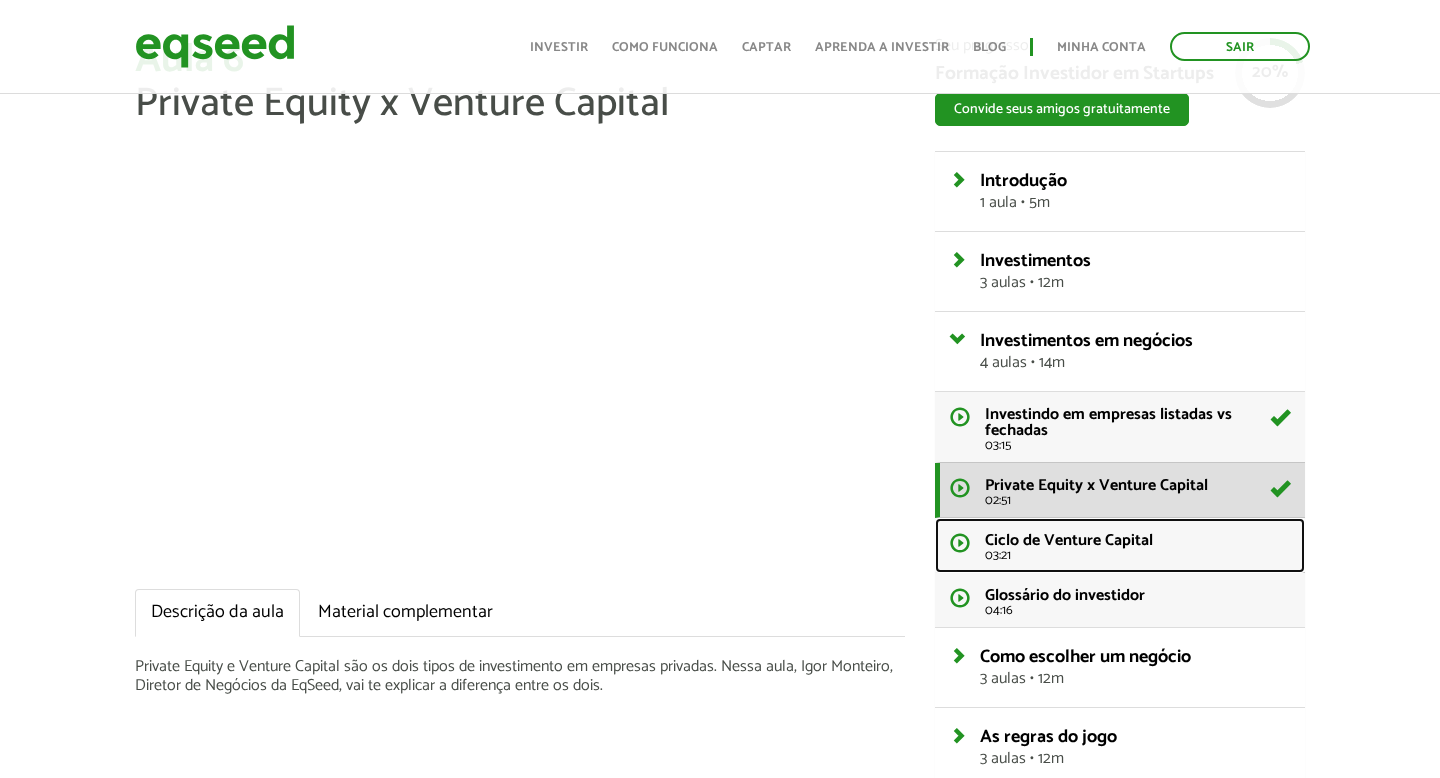 click on "Ciclo de Venture Capital" at bounding box center (1069, 540) 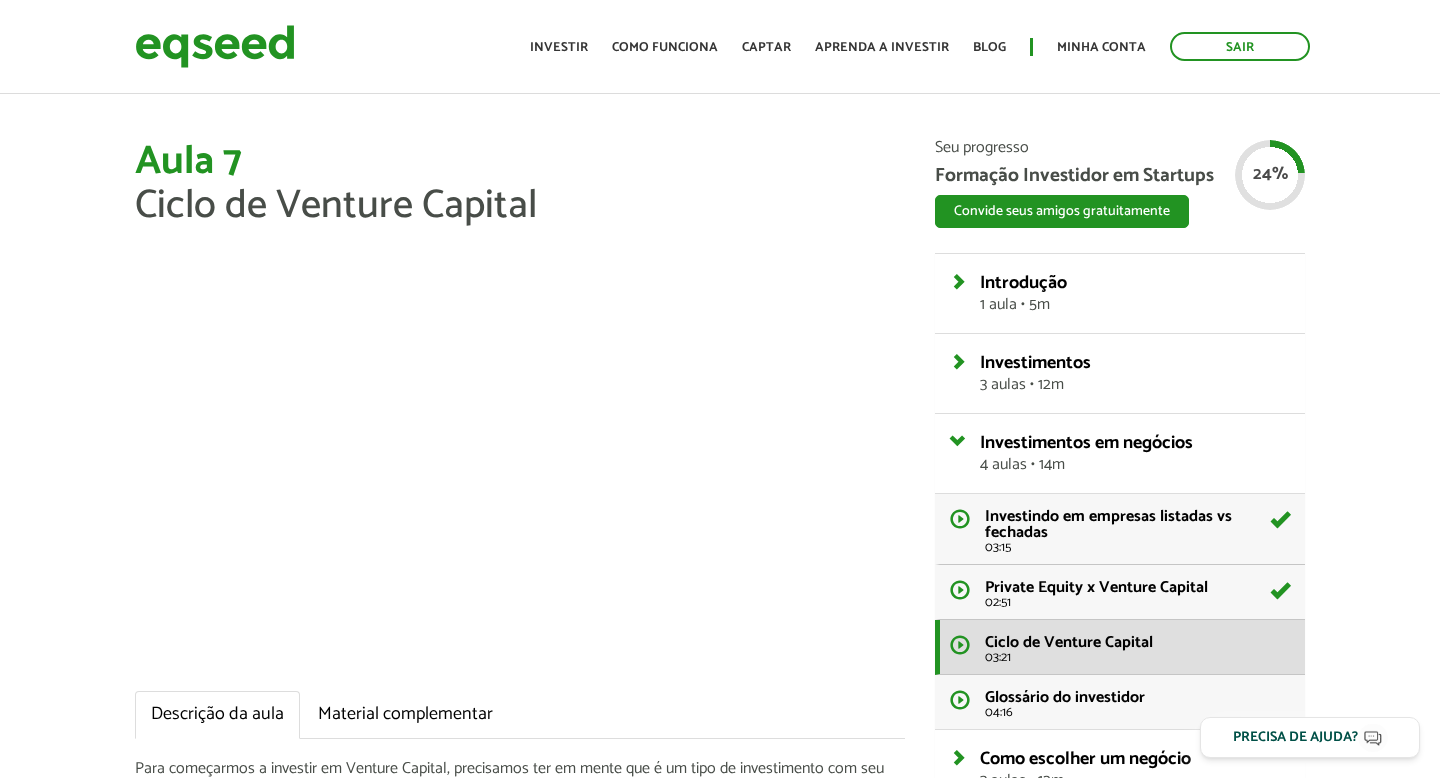 scroll, scrollTop: 0, scrollLeft: 0, axis: both 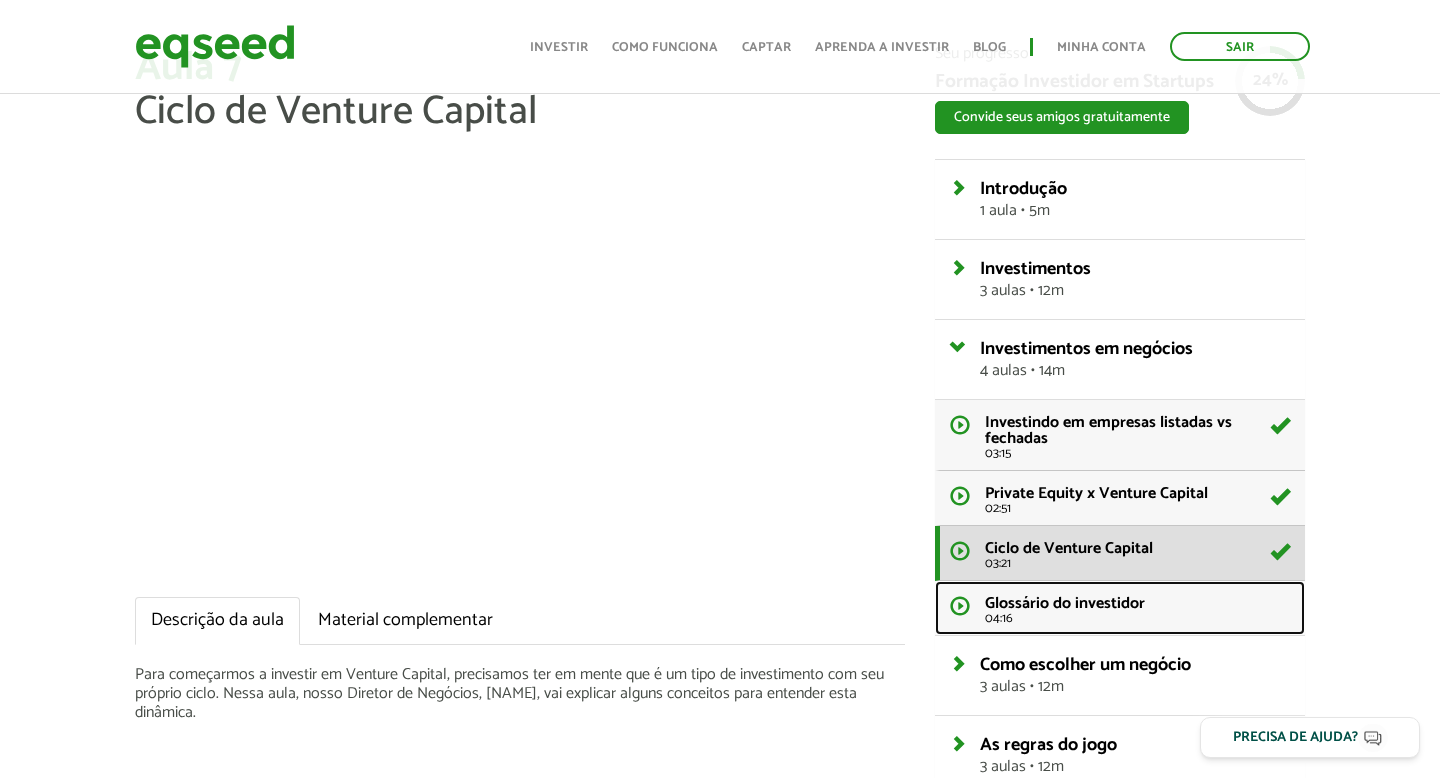 click on "04:16" at bounding box center [1137, 618] 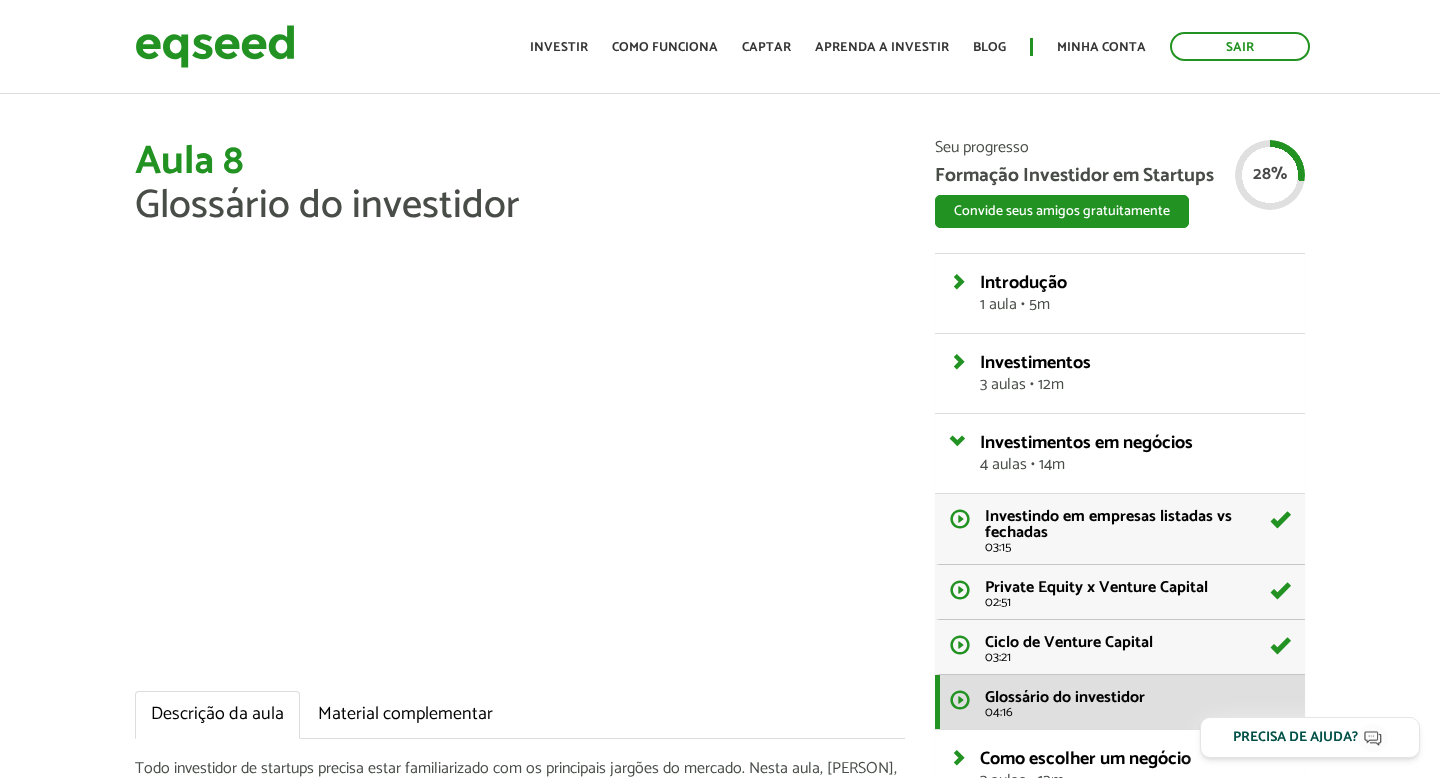 scroll, scrollTop: 0, scrollLeft: 0, axis: both 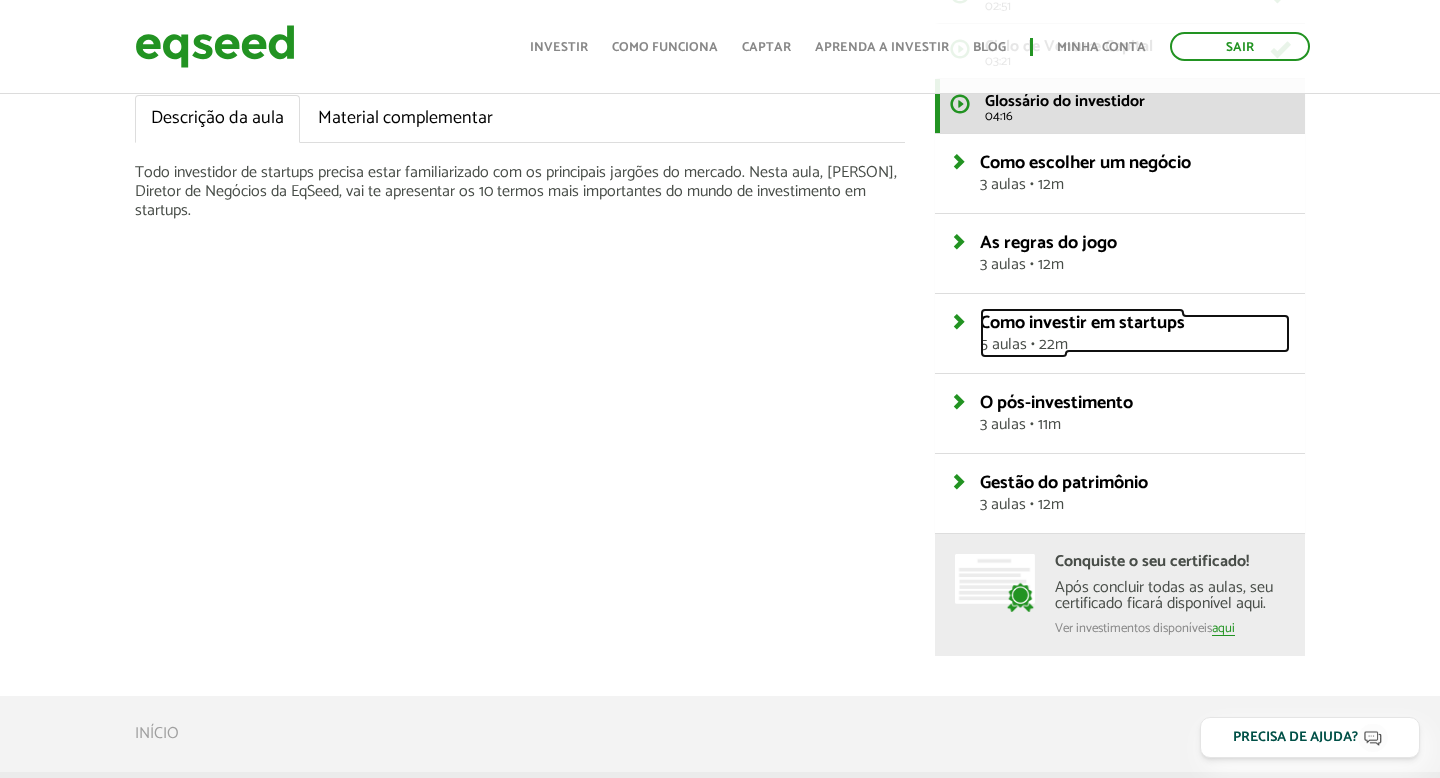 click on "Como investir em startups" at bounding box center [1082, 323] 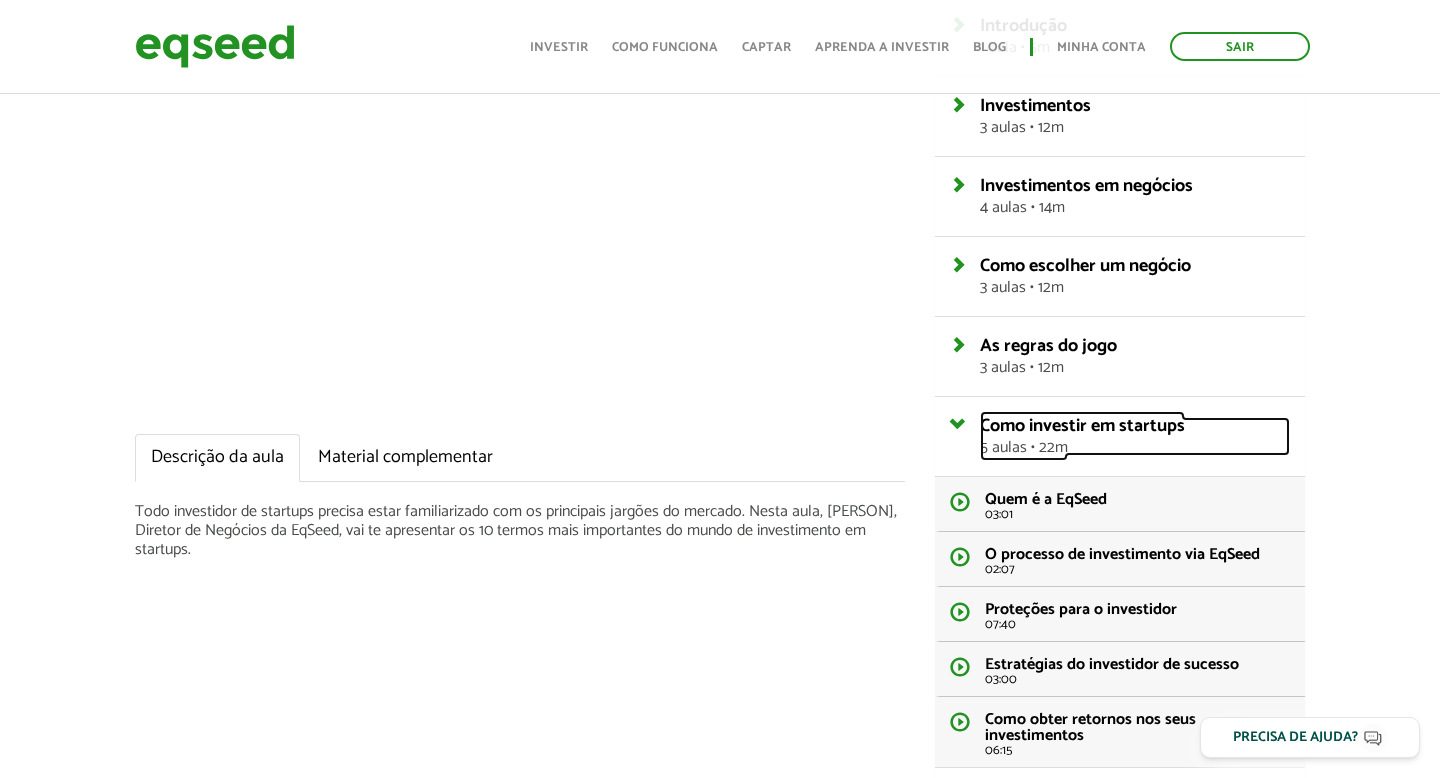 scroll, scrollTop: 247, scrollLeft: 0, axis: vertical 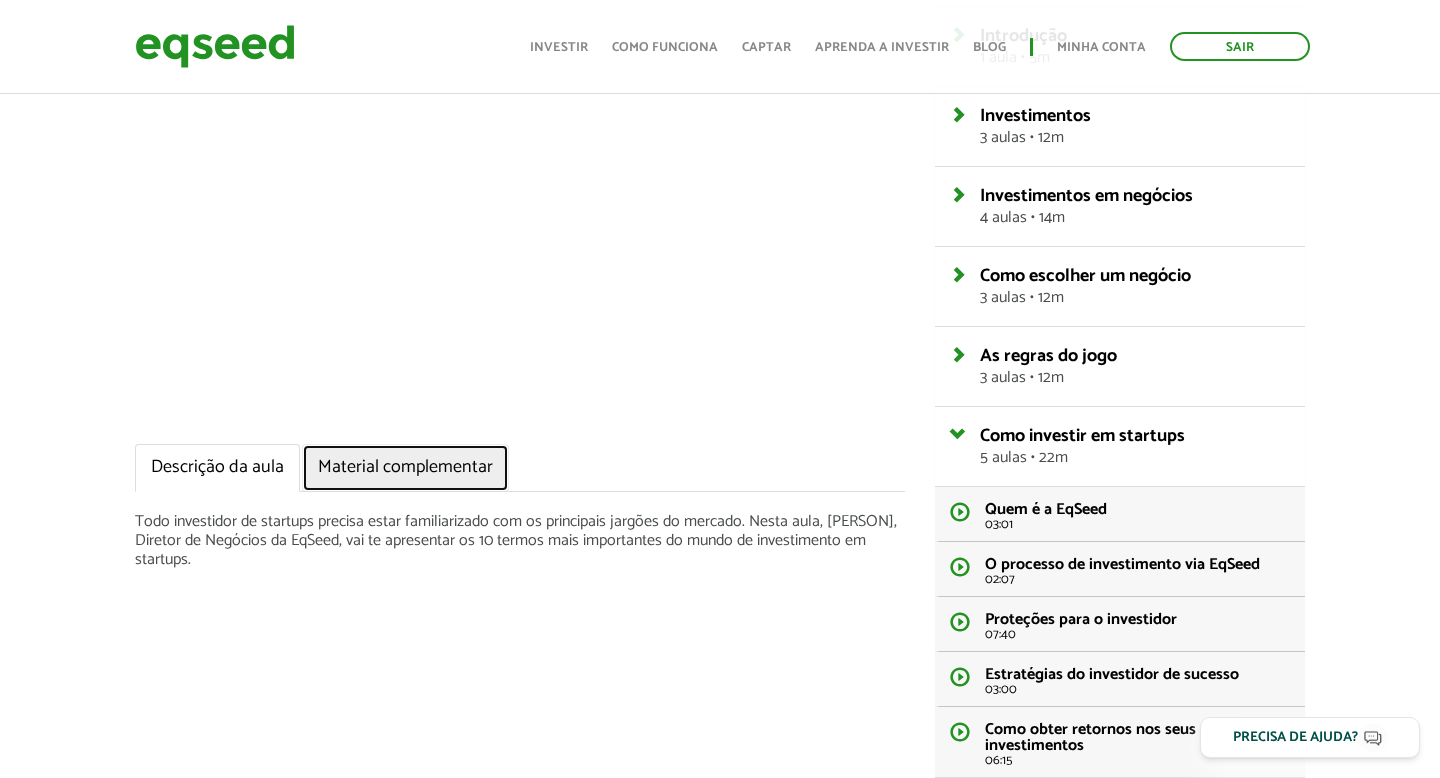 click on "Material complementar" at bounding box center (405, 468) 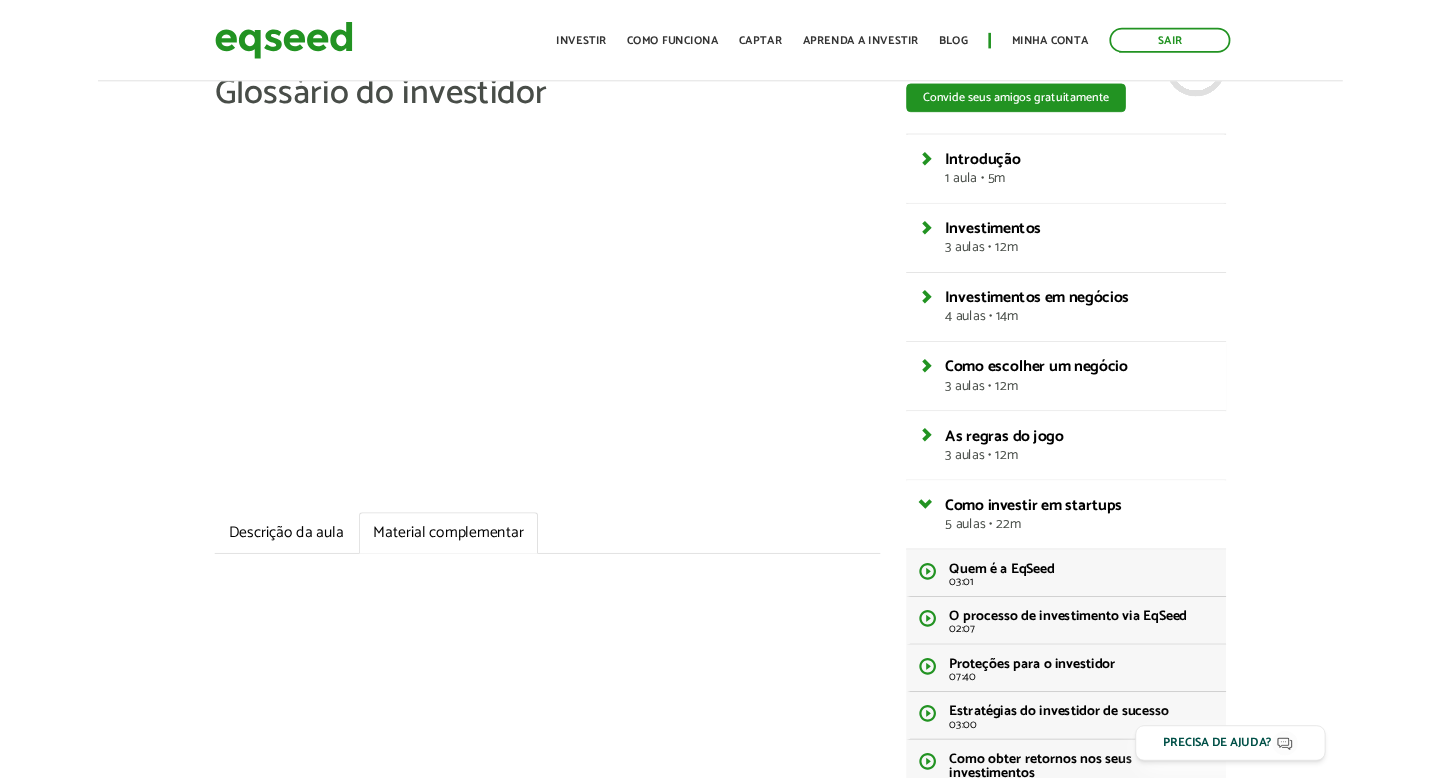 scroll, scrollTop: 0, scrollLeft: 0, axis: both 